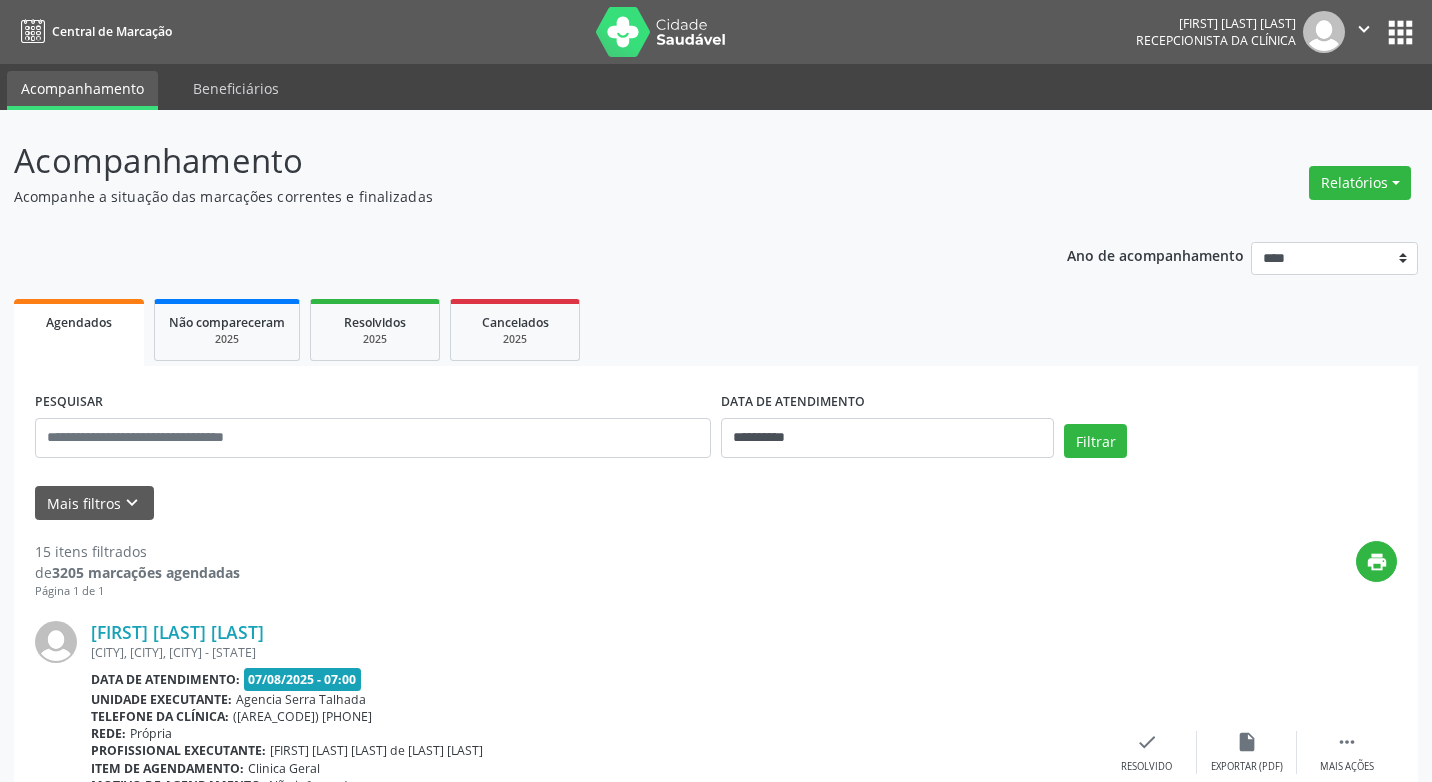 scroll, scrollTop: 0, scrollLeft: 0, axis: both 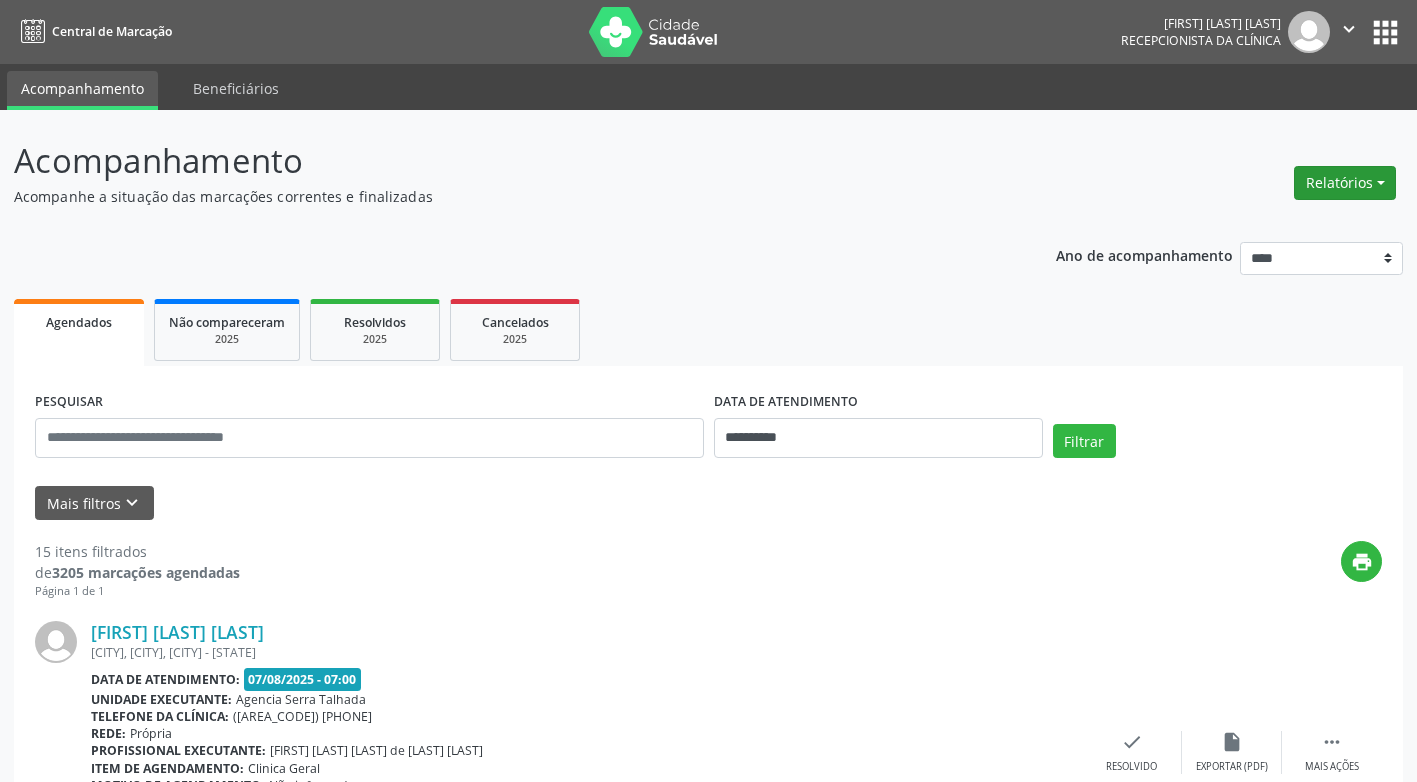 click on "Relatórios" at bounding box center [1345, 183] 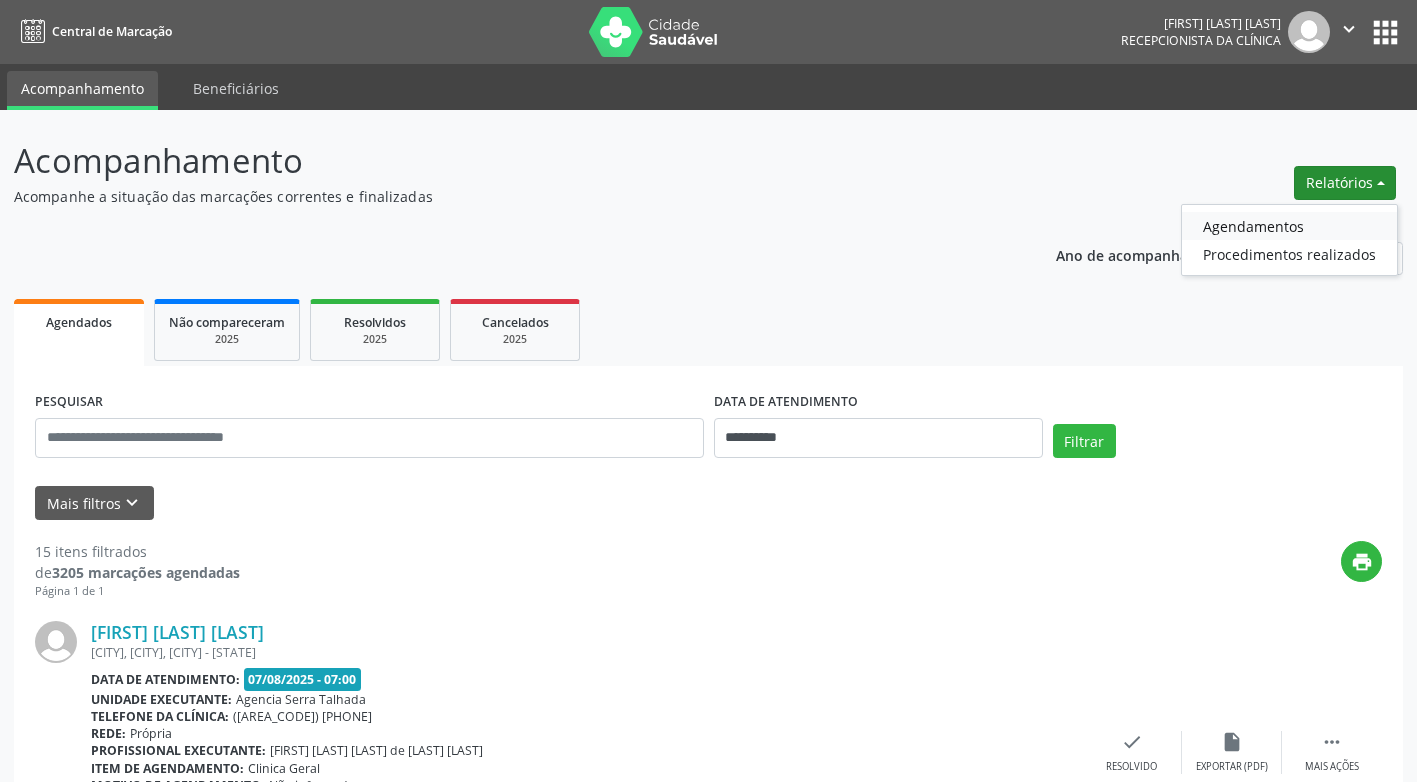 click on "Agendamentos" at bounding box center [1289, 226] 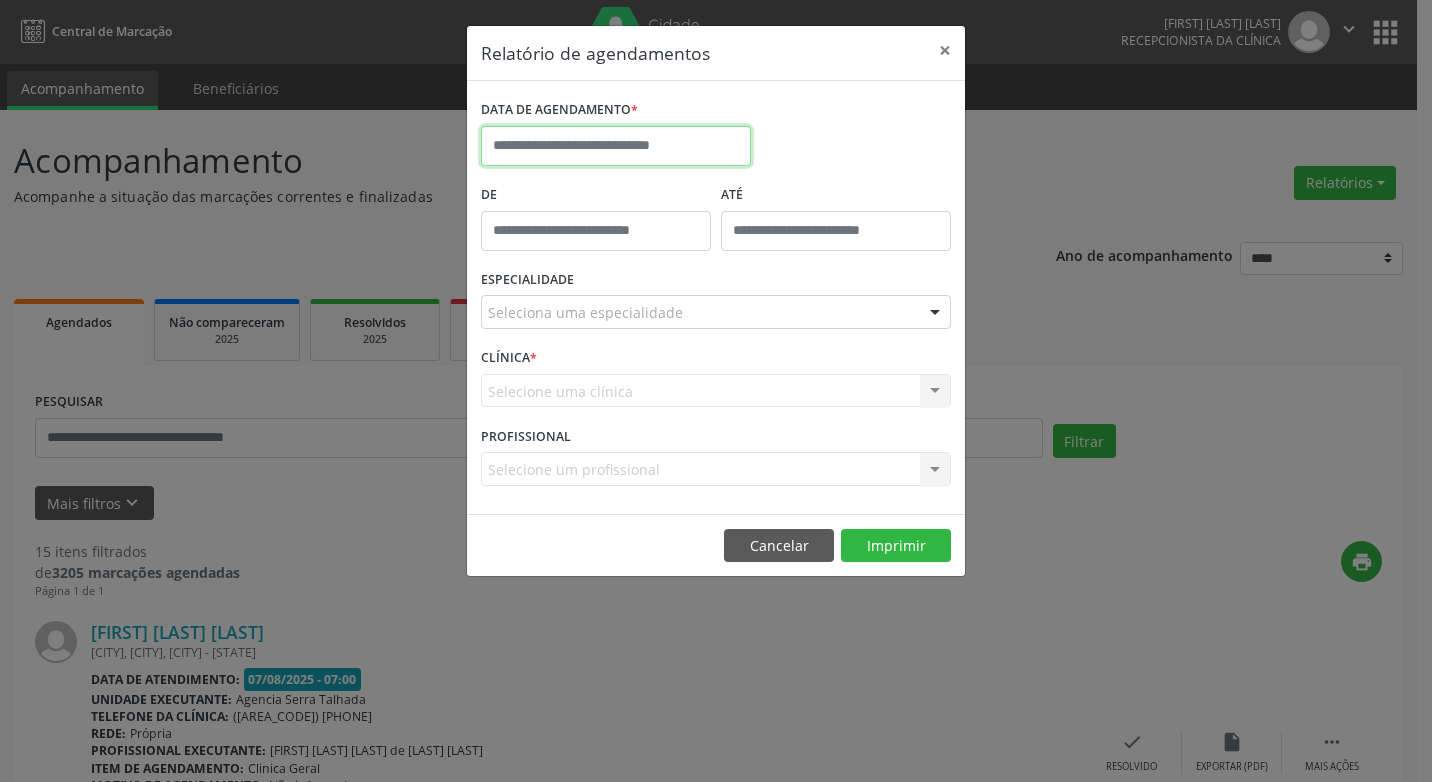 click at bounding box center [616, 146] 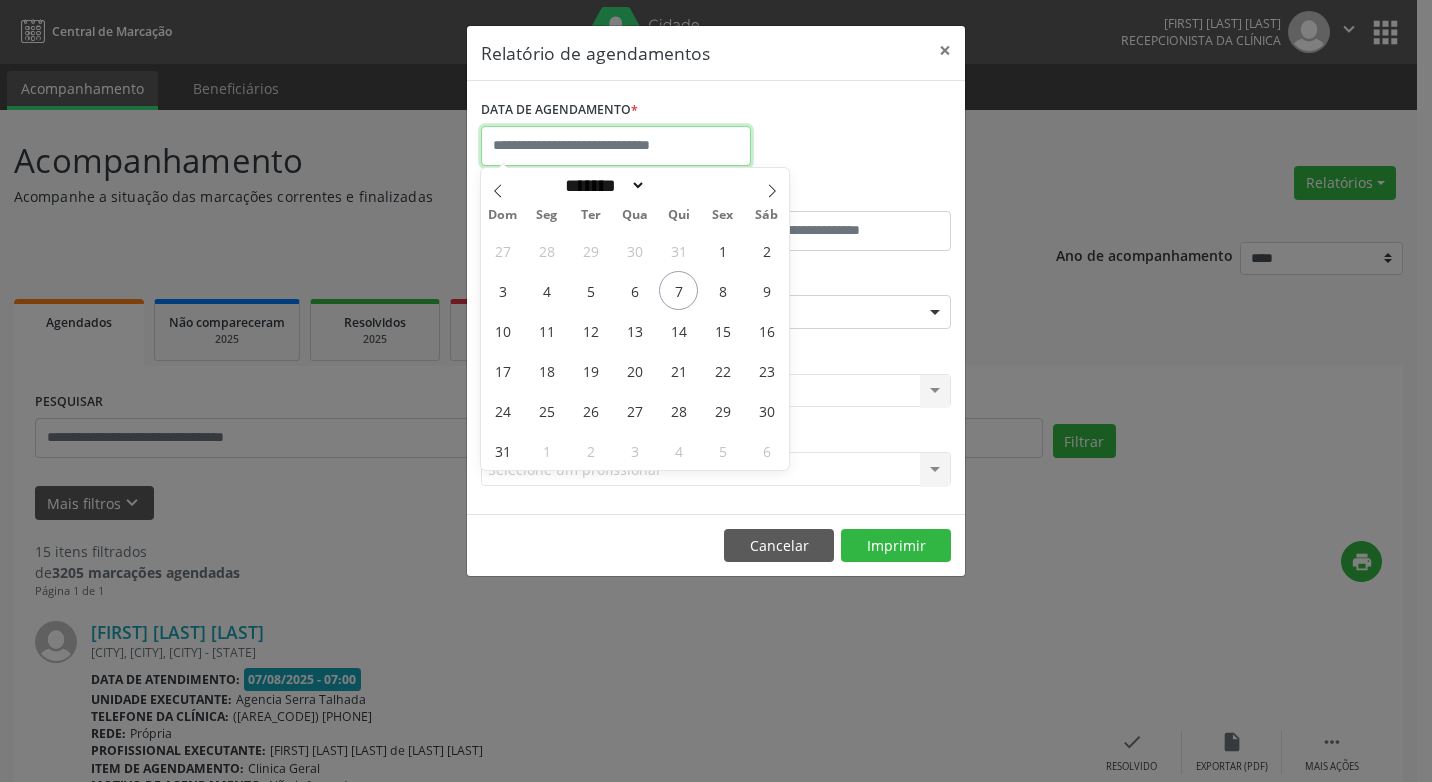 click at bounding box center (616, 146) 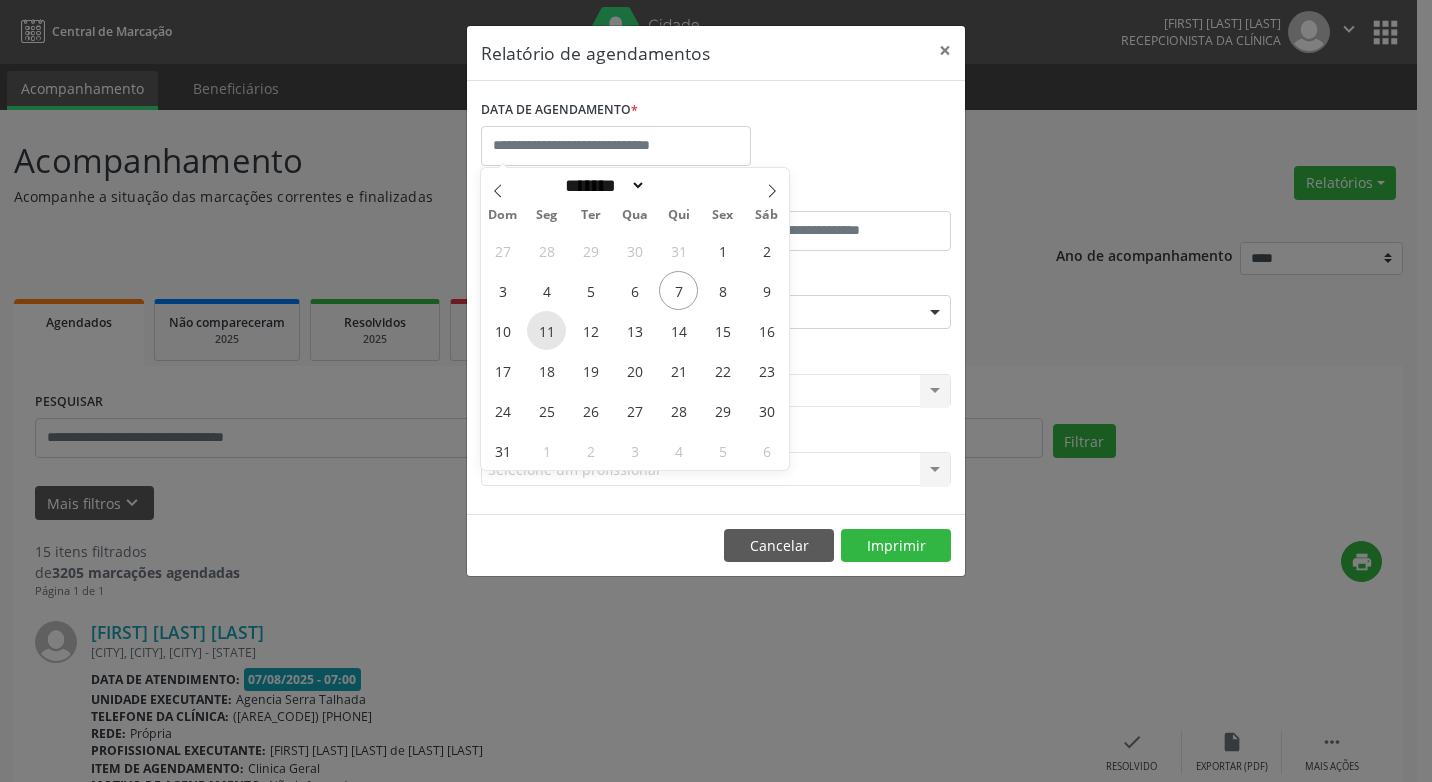 click on "11" at bounding box center (546, 330) 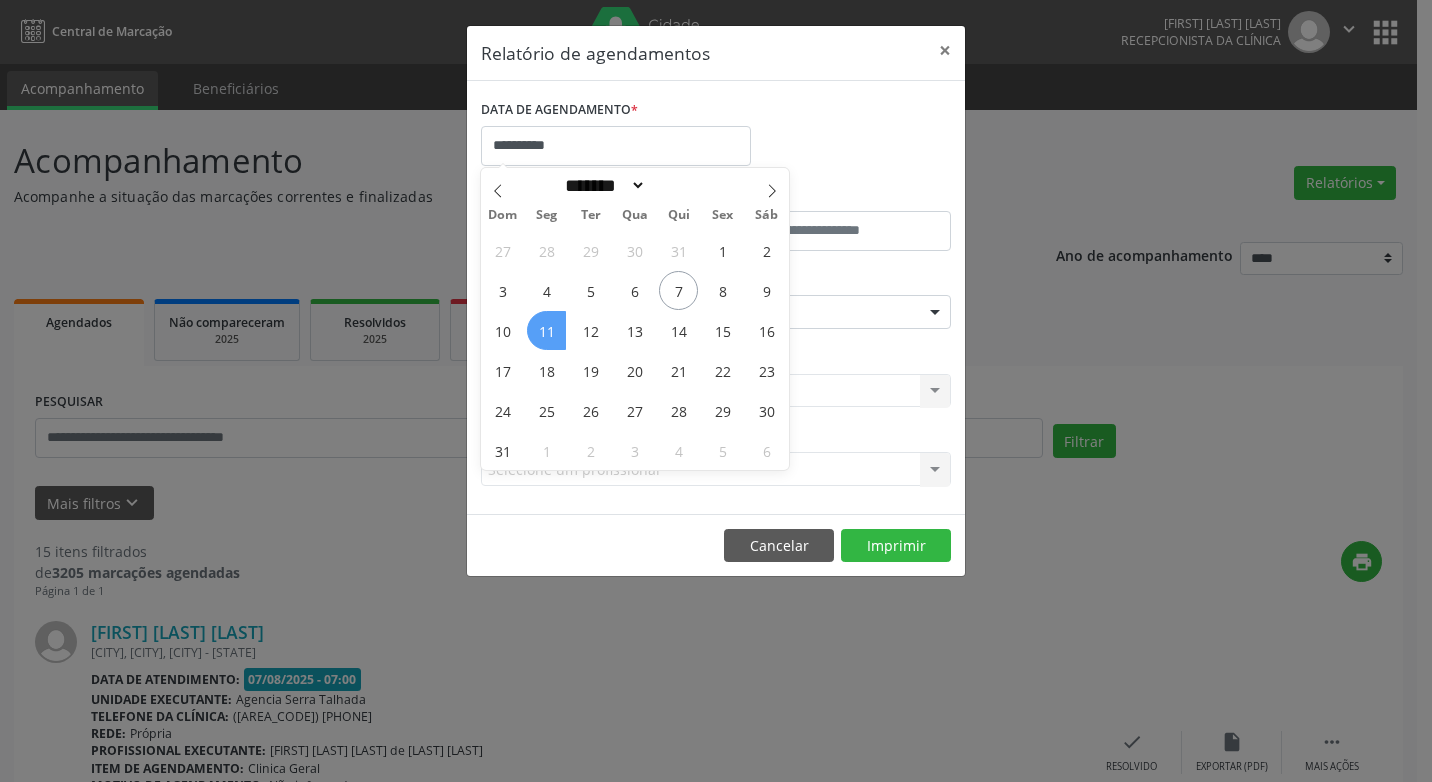 click on "11" at bounding box center [546, 330] 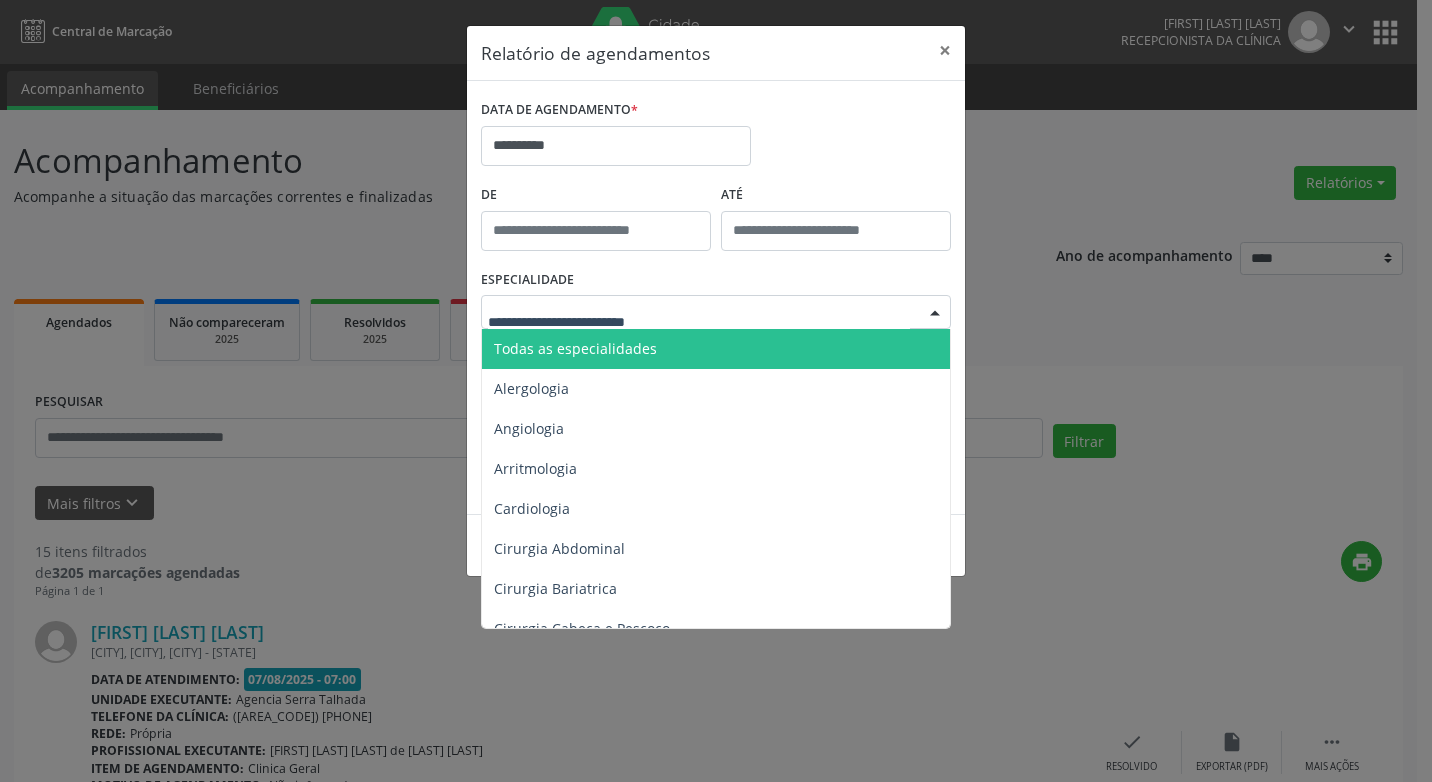 click at bounding box center [935, 313] 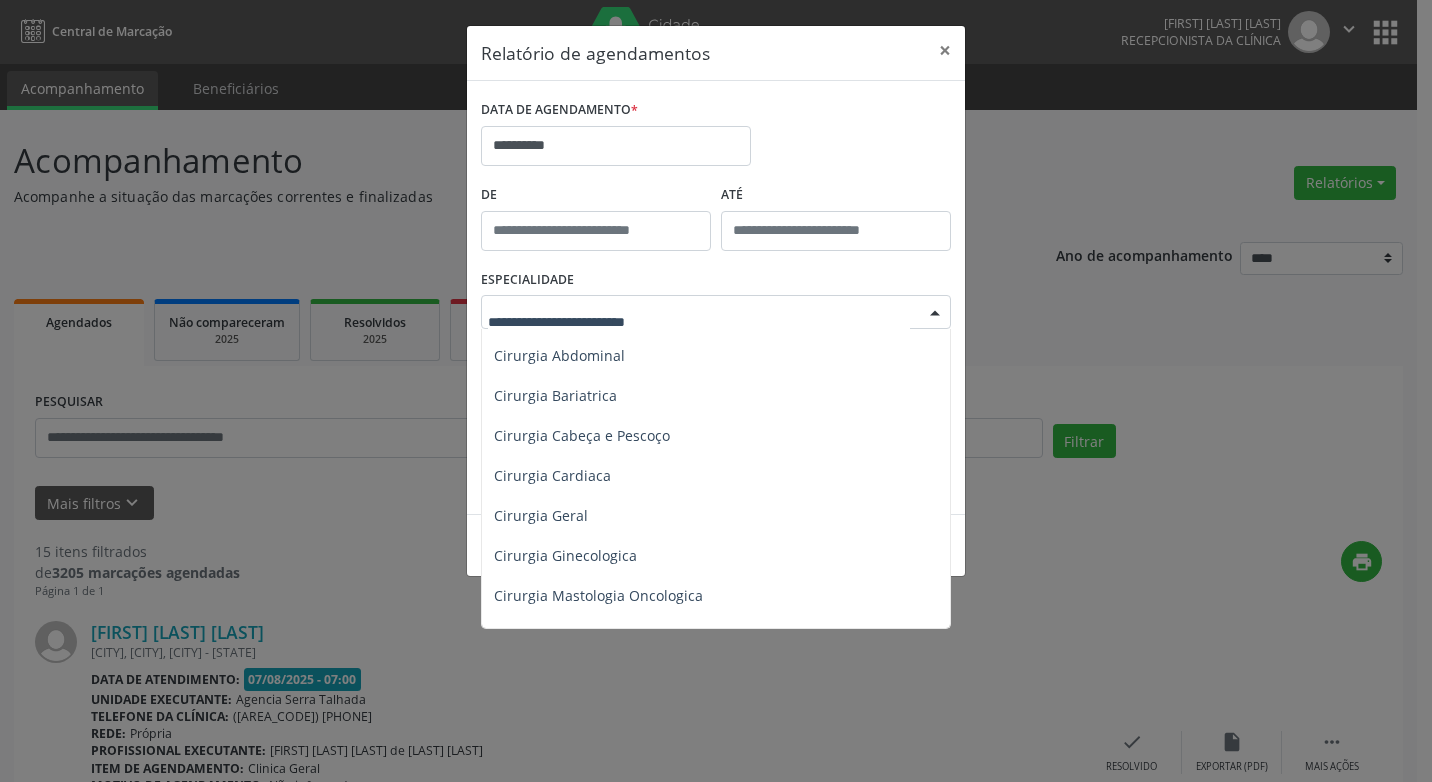 scroll, scrollTop: 200, scrollLeft: 0, axis: vertical 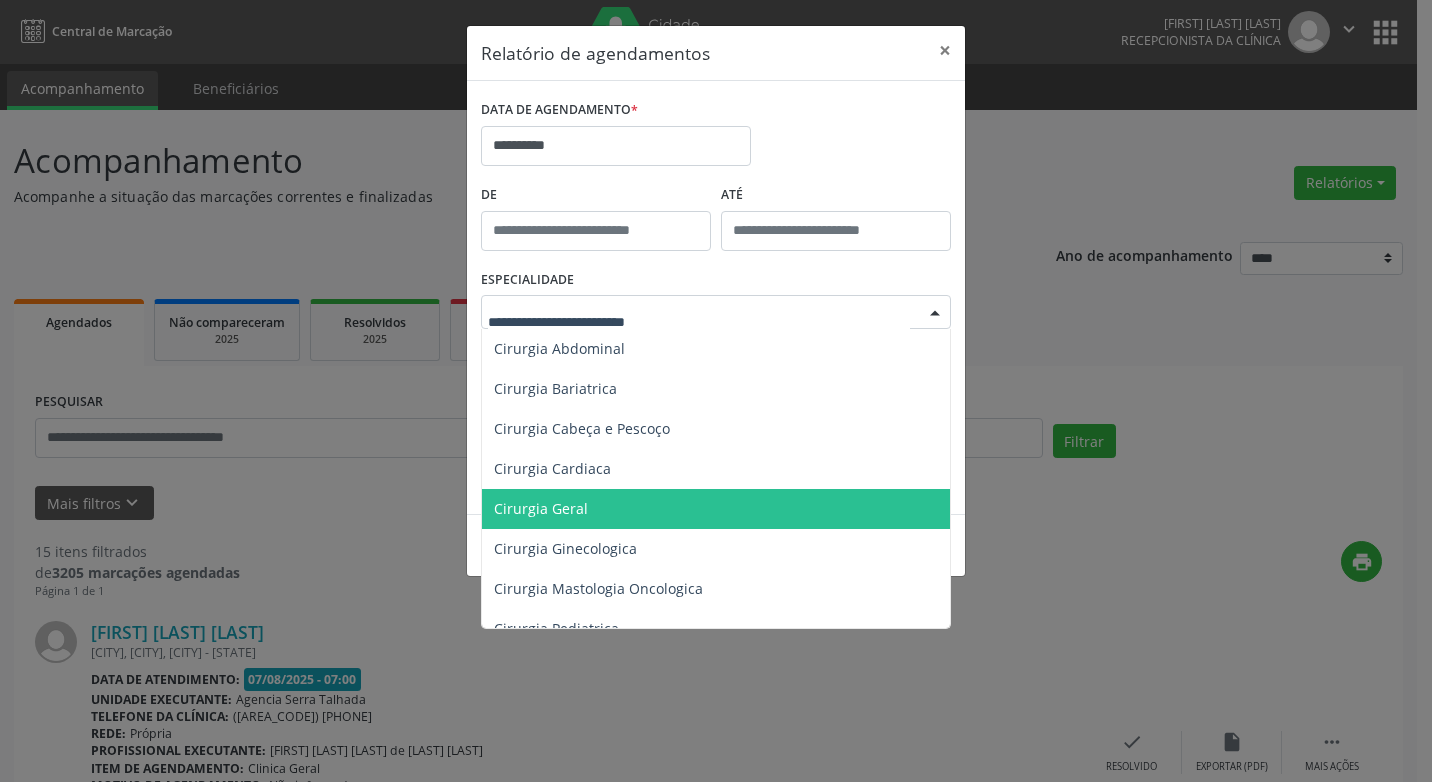 click on "Cirurgia Geral" at bounding box center (541, 508) 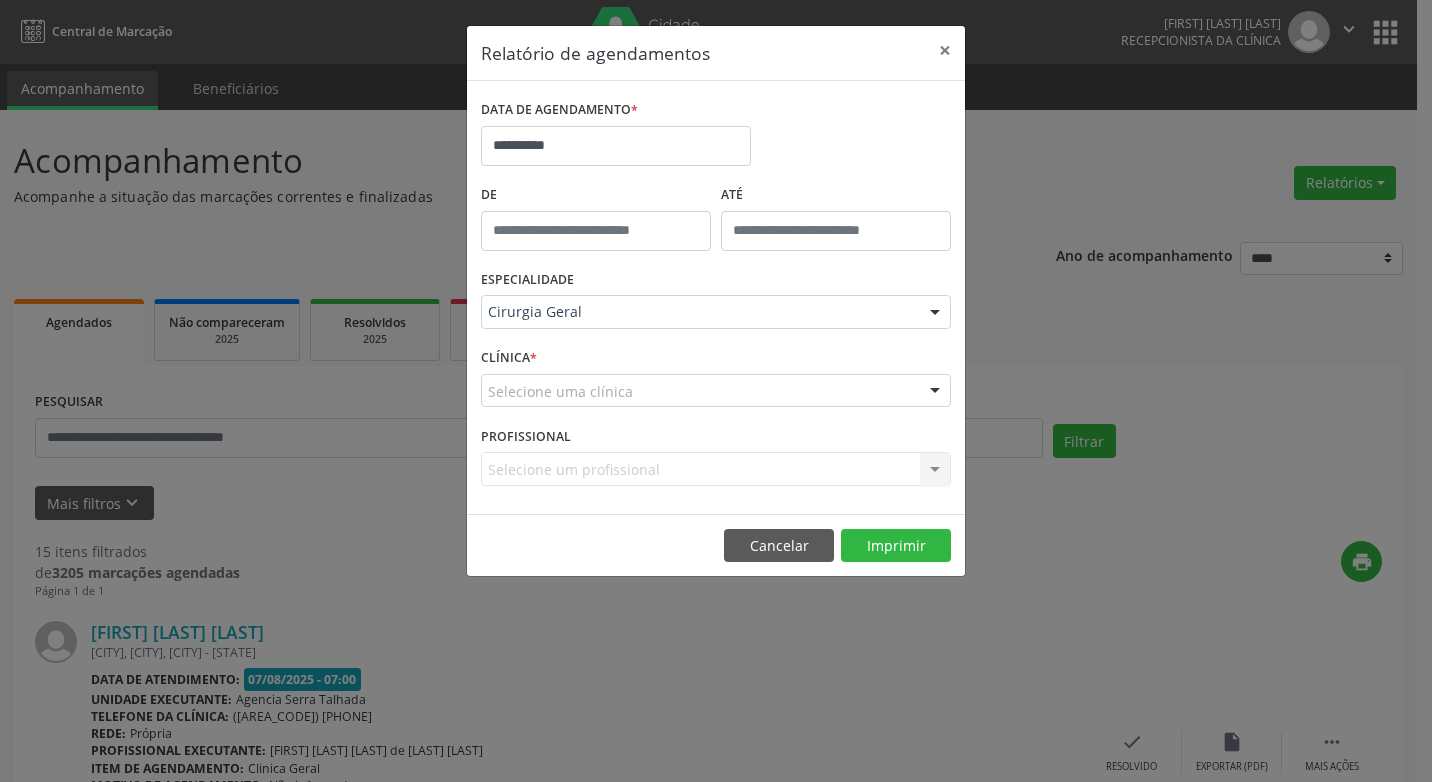click at bounding box center (935, 392) 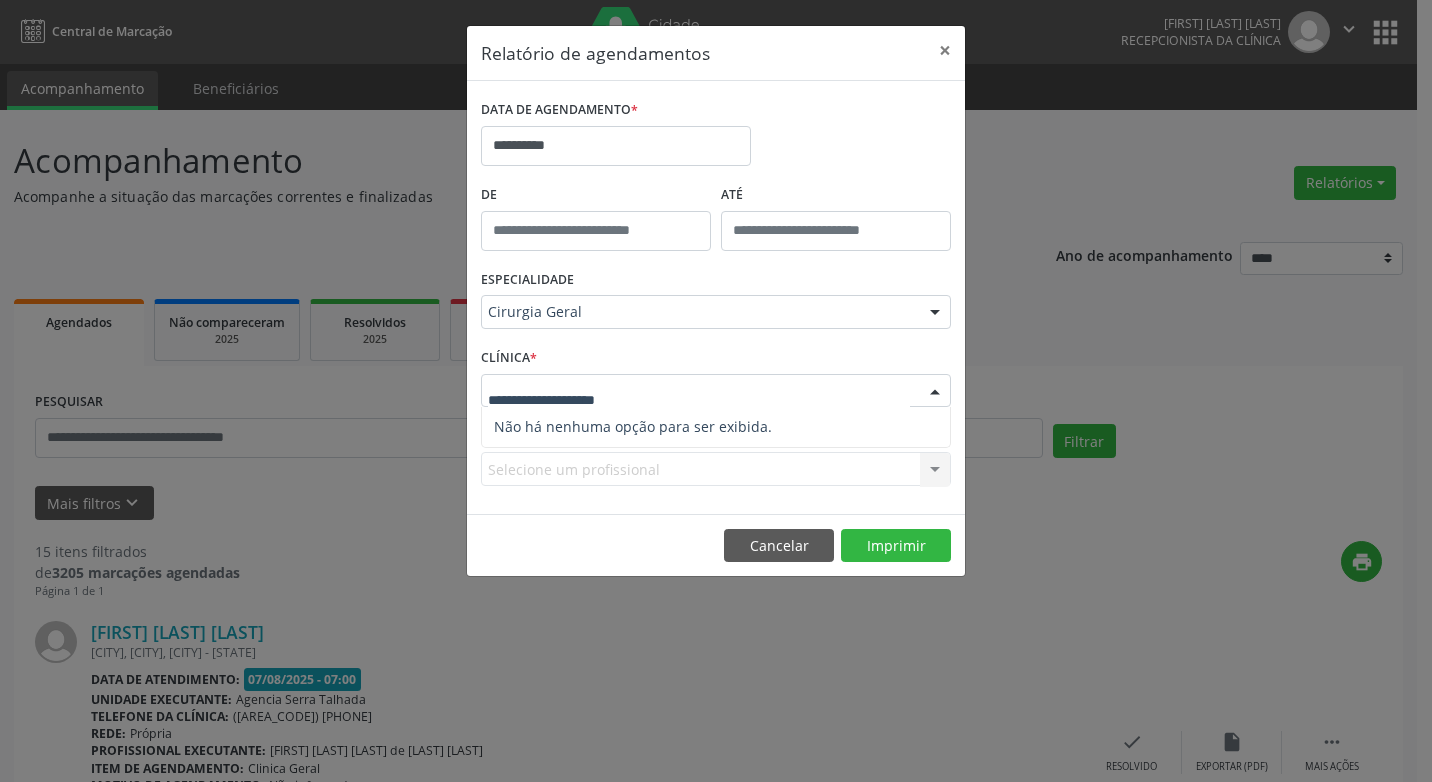 click at bounding box center (935, 392) 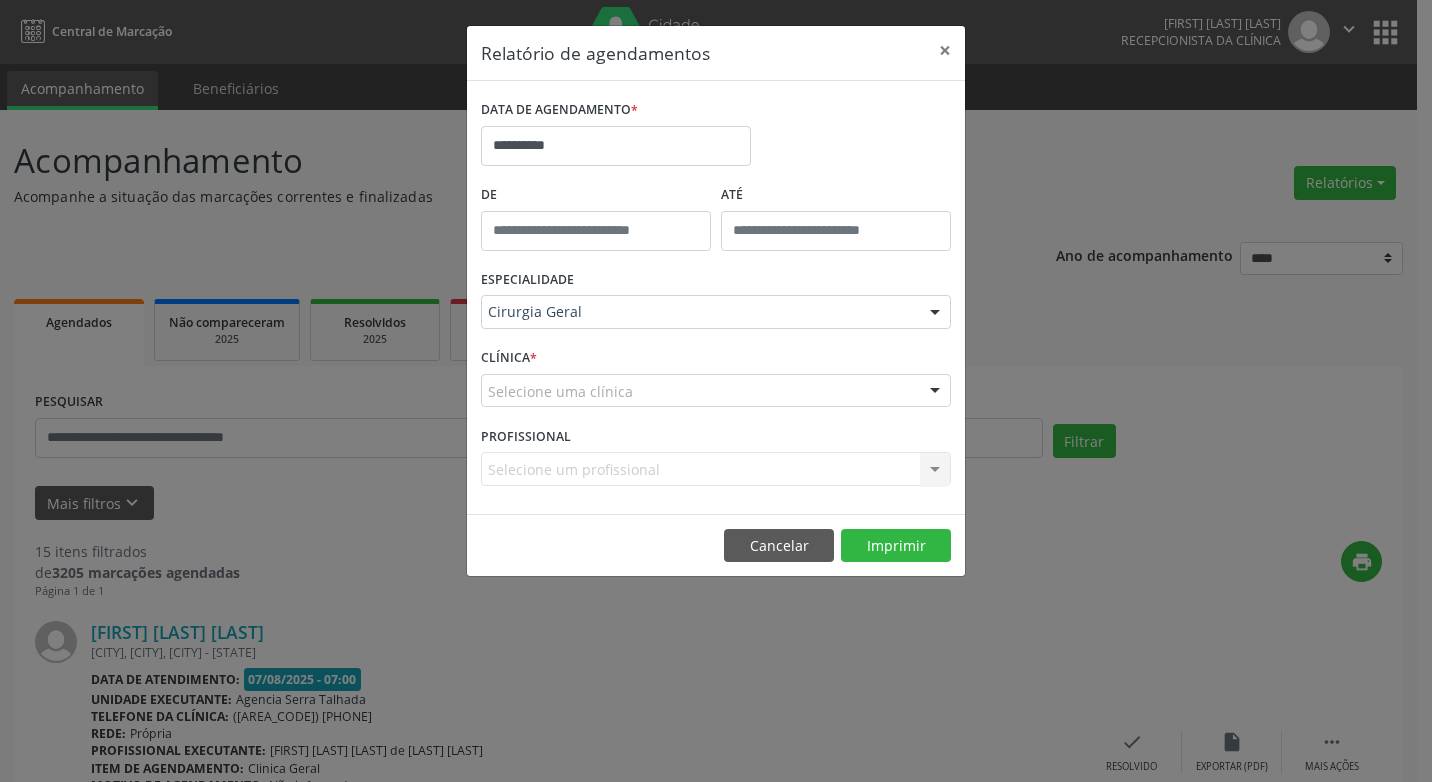 click on "PROFISSIONAL" at bounding box center [526, 436] 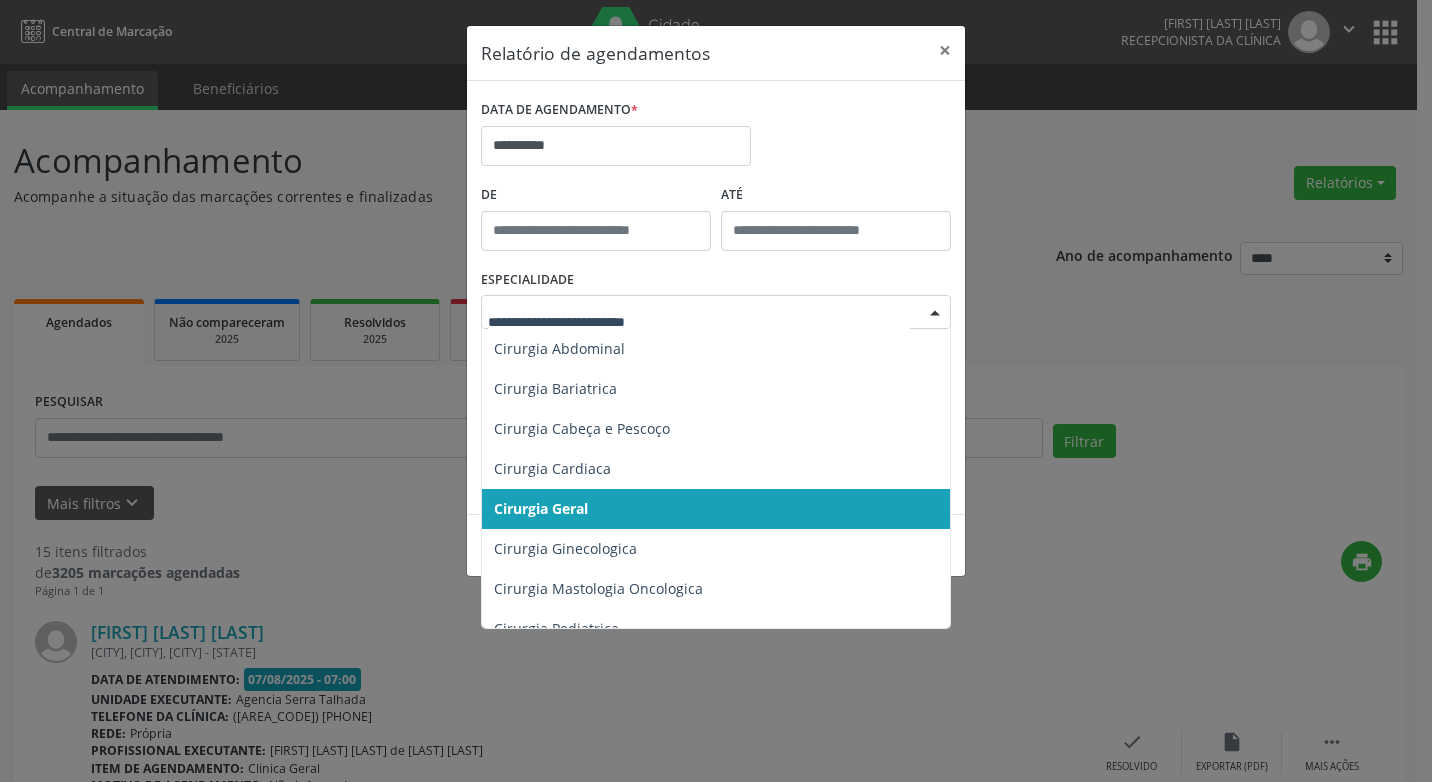 click on "Cirurgia Geral" at bounding box center [541, 508] 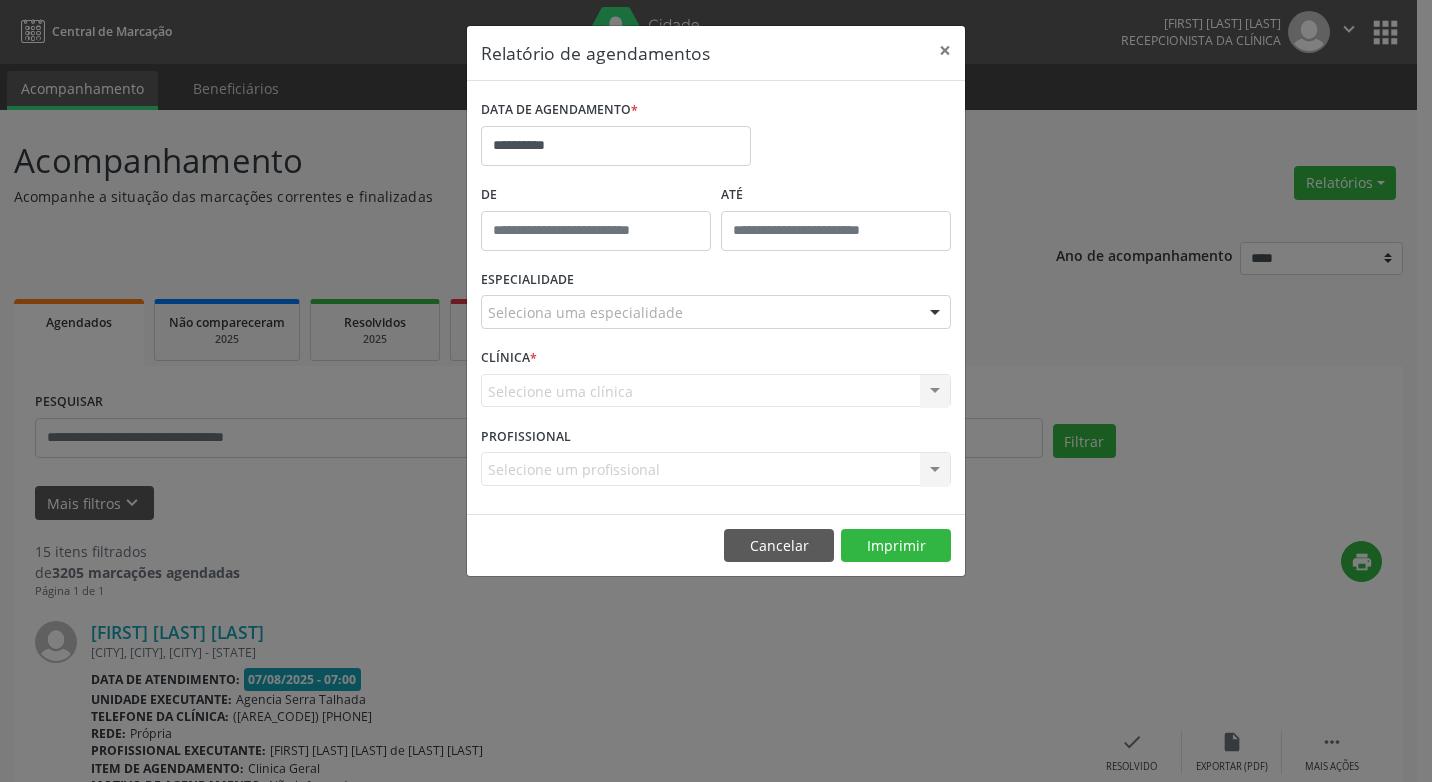 click at bounding box center [935, 313] 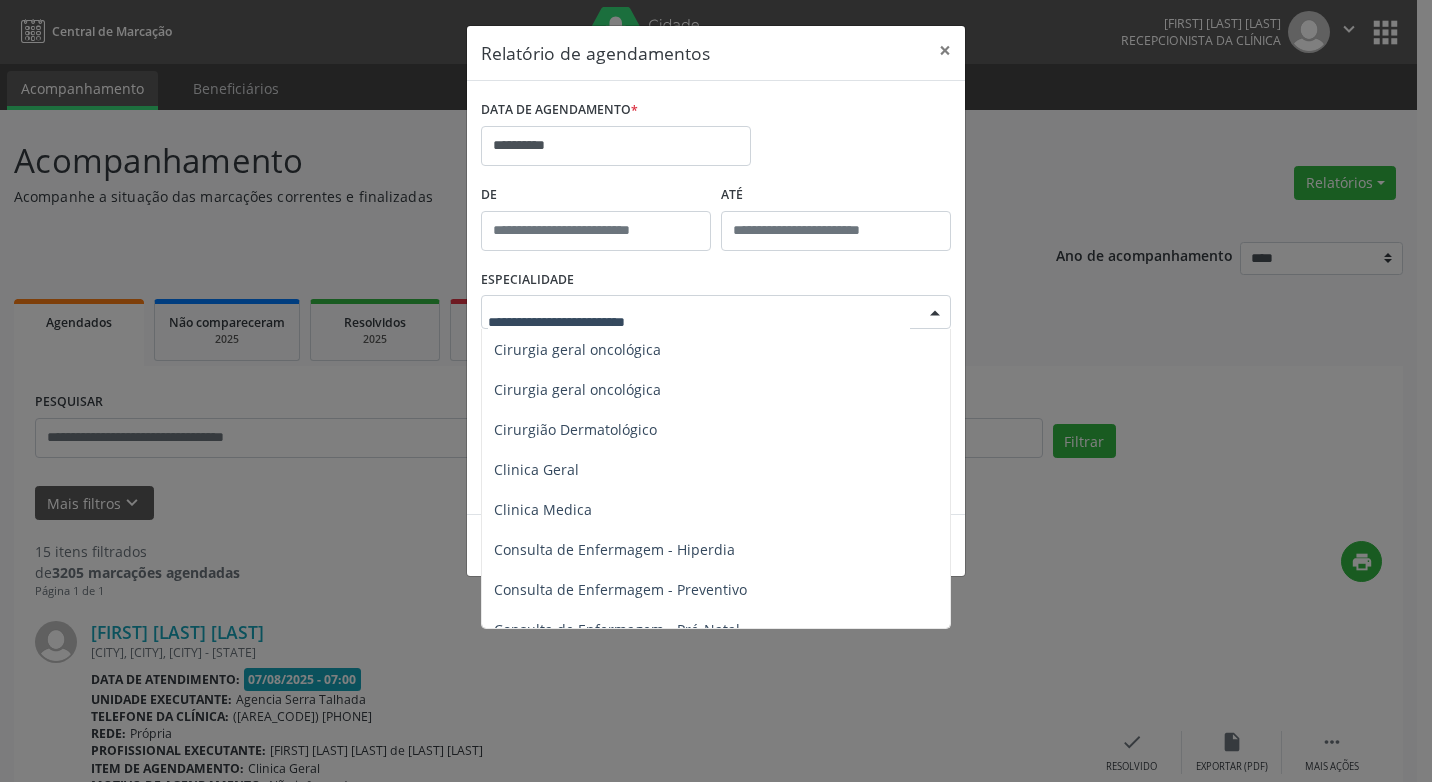 scroll, scrollTop: 600, scrollLeft: 0, axis: vertical 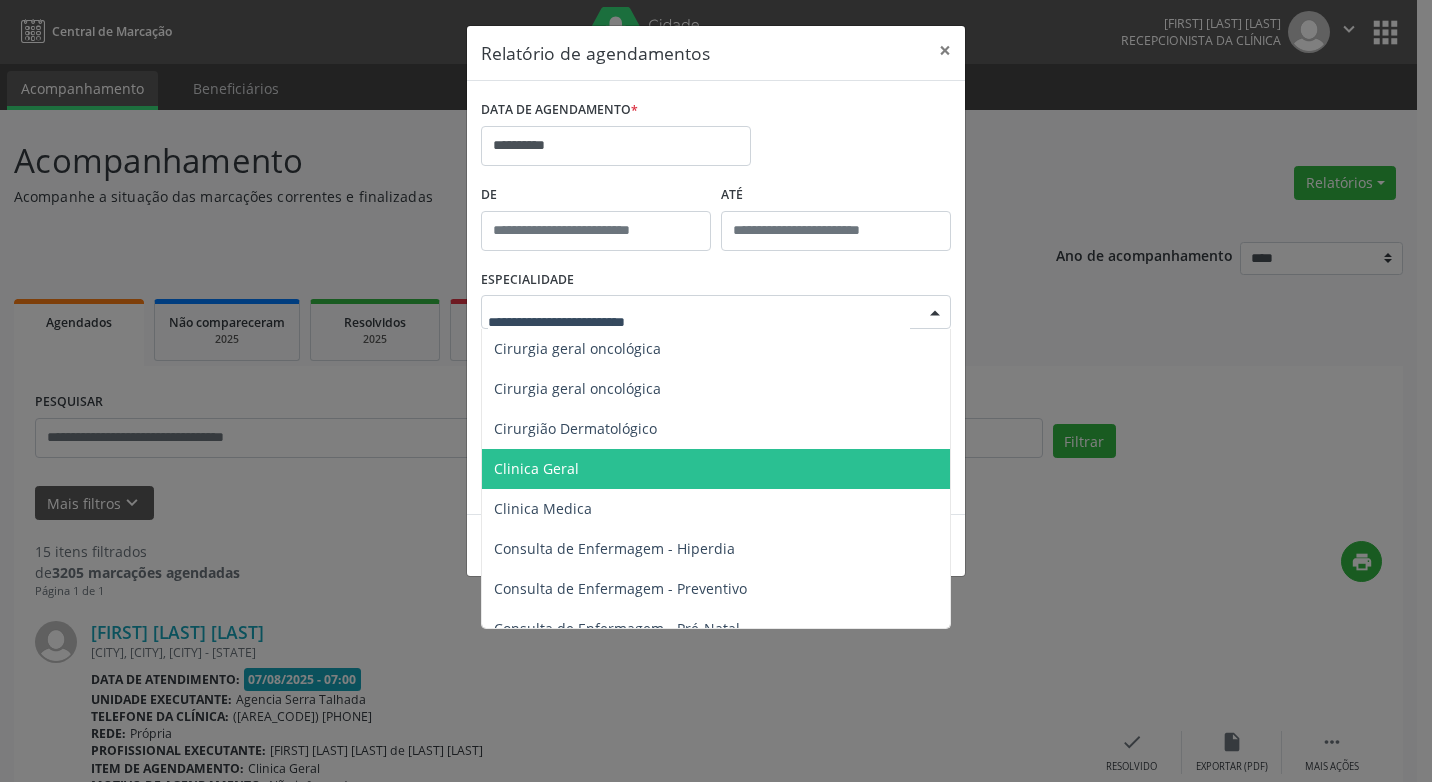 click on "Clinica Geral" at bounding box center (536, 468) 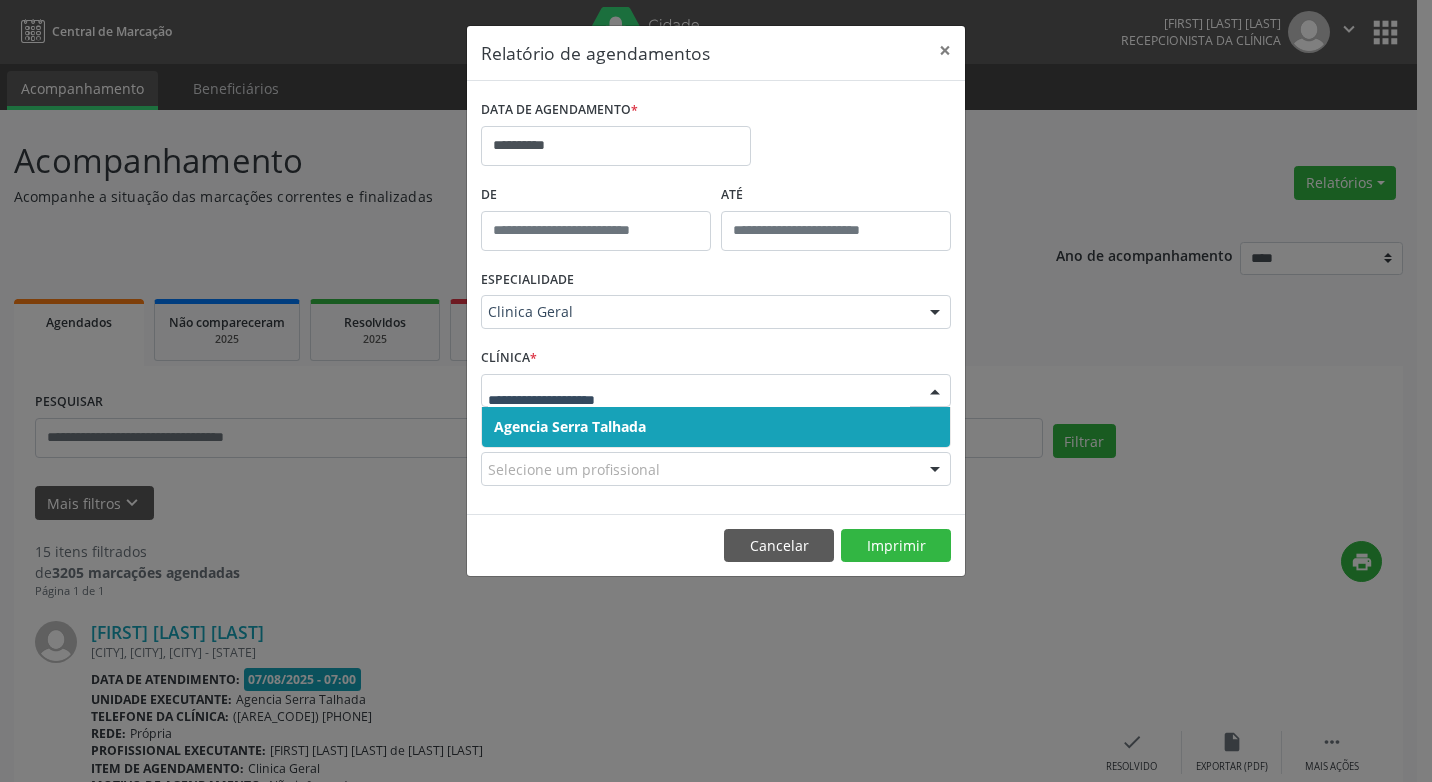 click at bounding box center [935, 392] 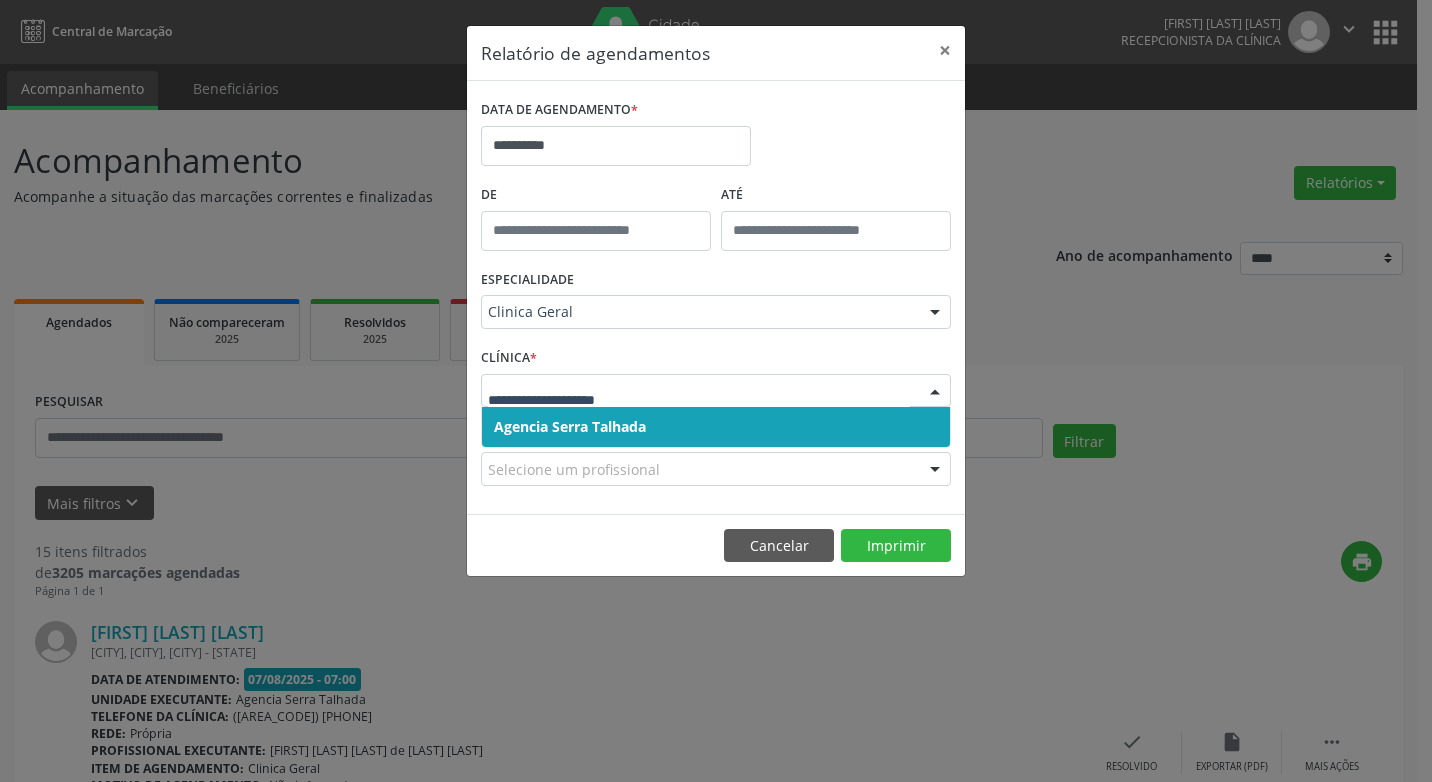 click on "Agencia Serra Talhada" at bounding box center [570, 426] 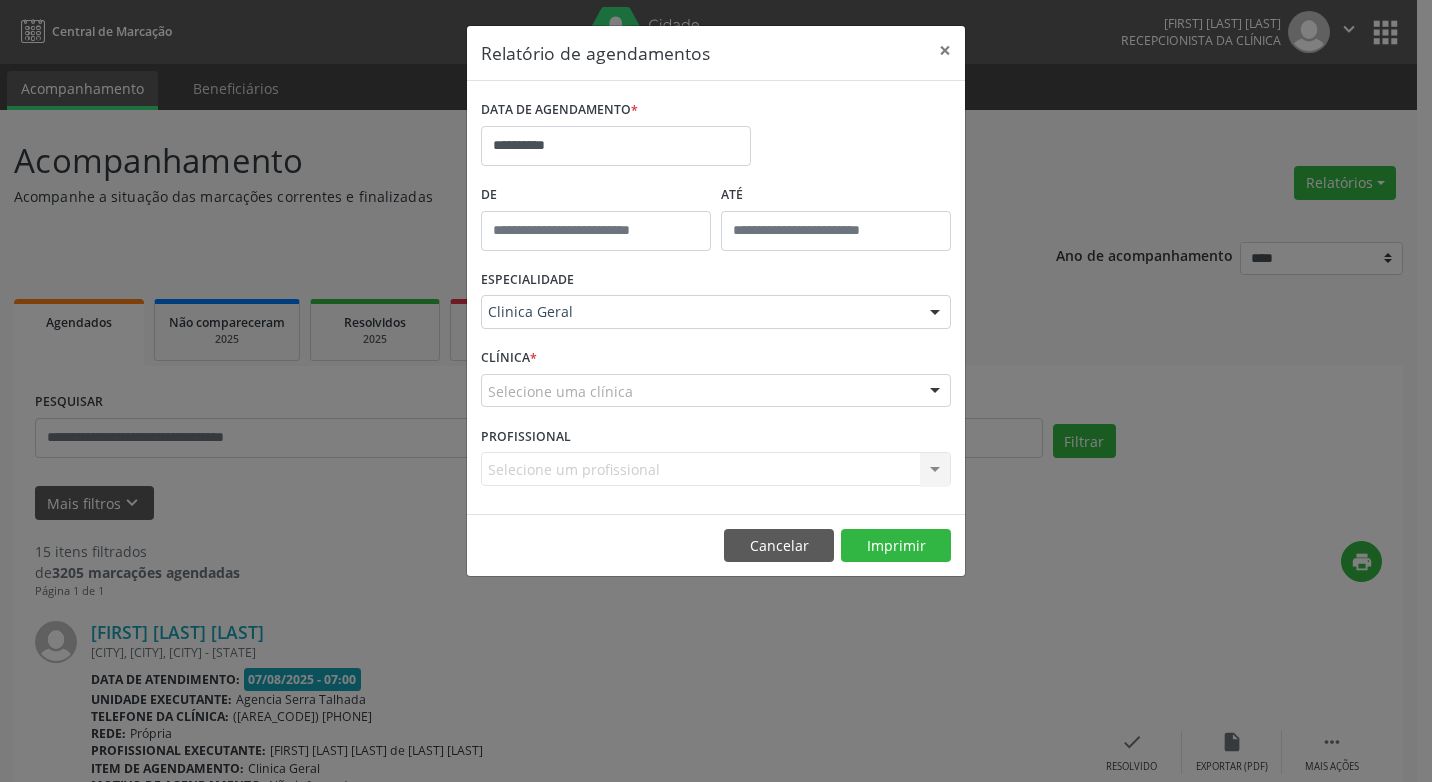 click on "Selecione um profissional
Nenhum resultado encontrado para: "   "
Não há nenhuma opção para ser exibida." at bounding box center (716, 469) 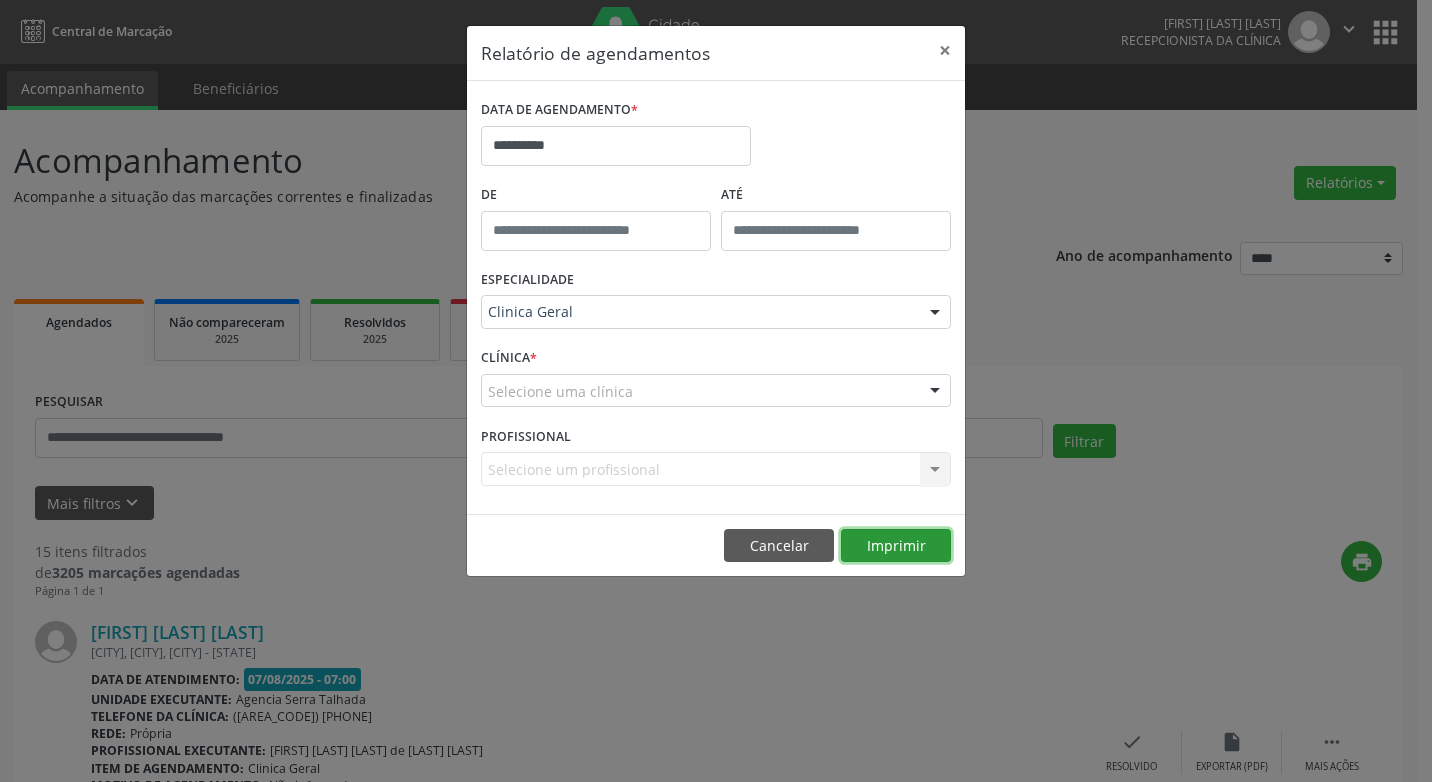 click on "Imprimir" at bounding box center (896, 546) 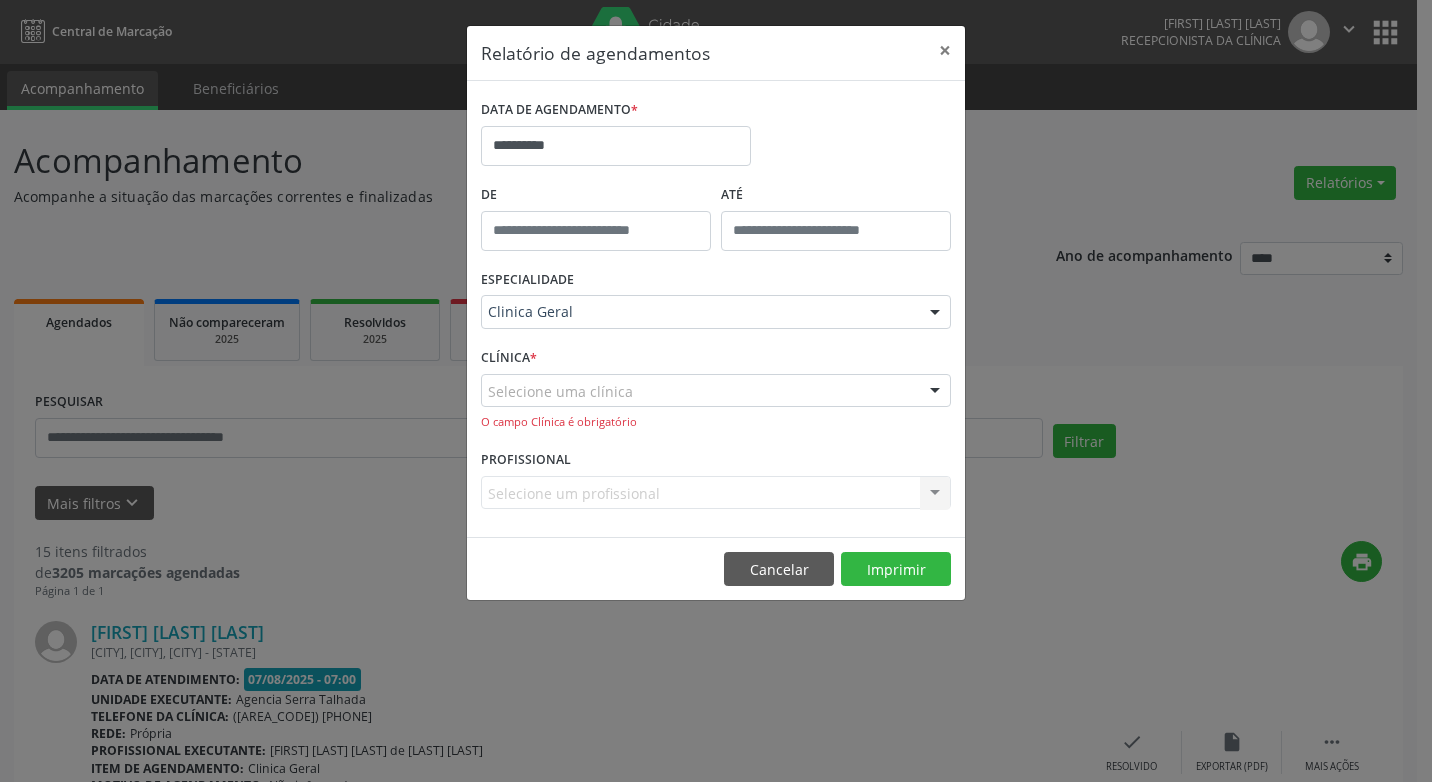 click on "Selecione um profissional
Nenhum resultado encontrado para: "   "
Não há nenhuma opção para ser exibida." at bounding box center [716, 493] 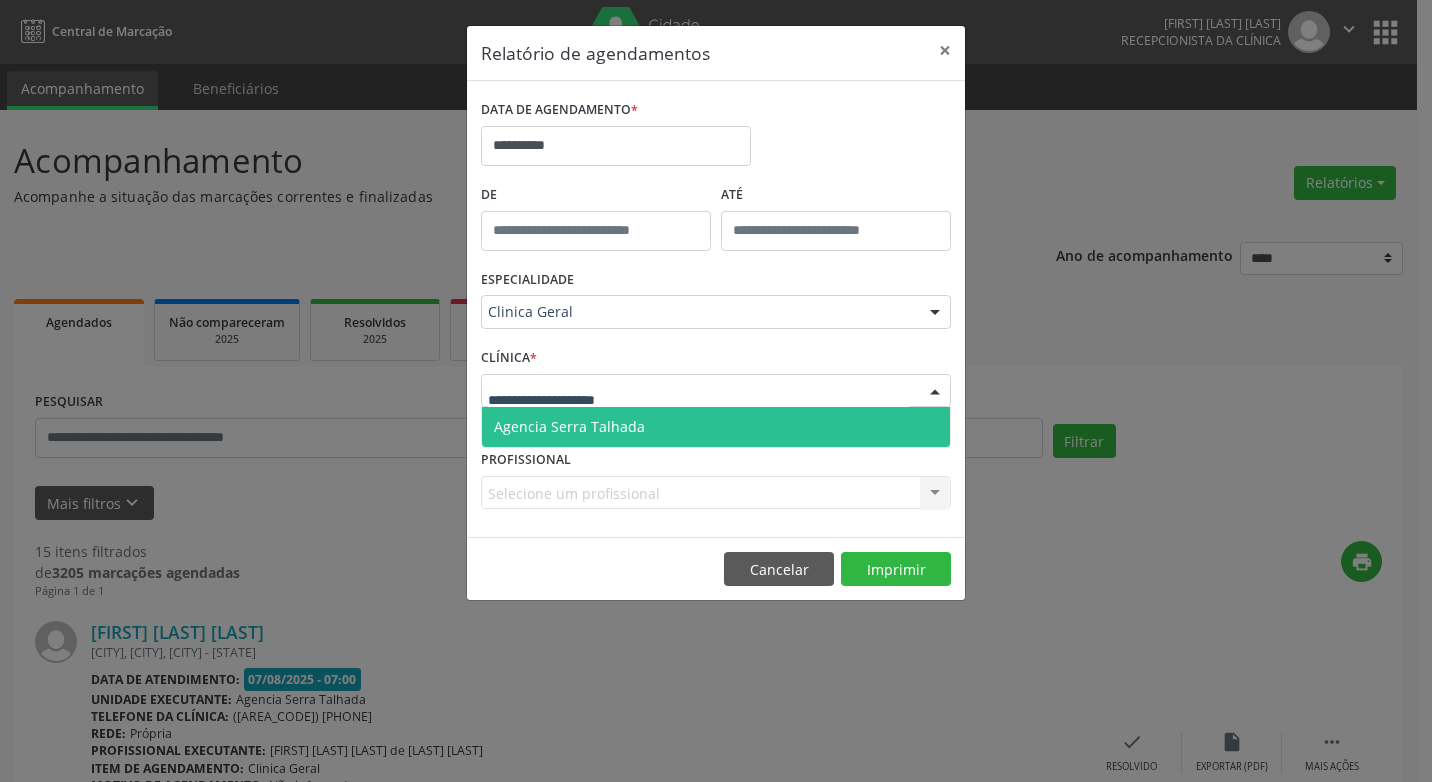 click on "Agencia Serra Talhada" at bounding box center [569, 426] 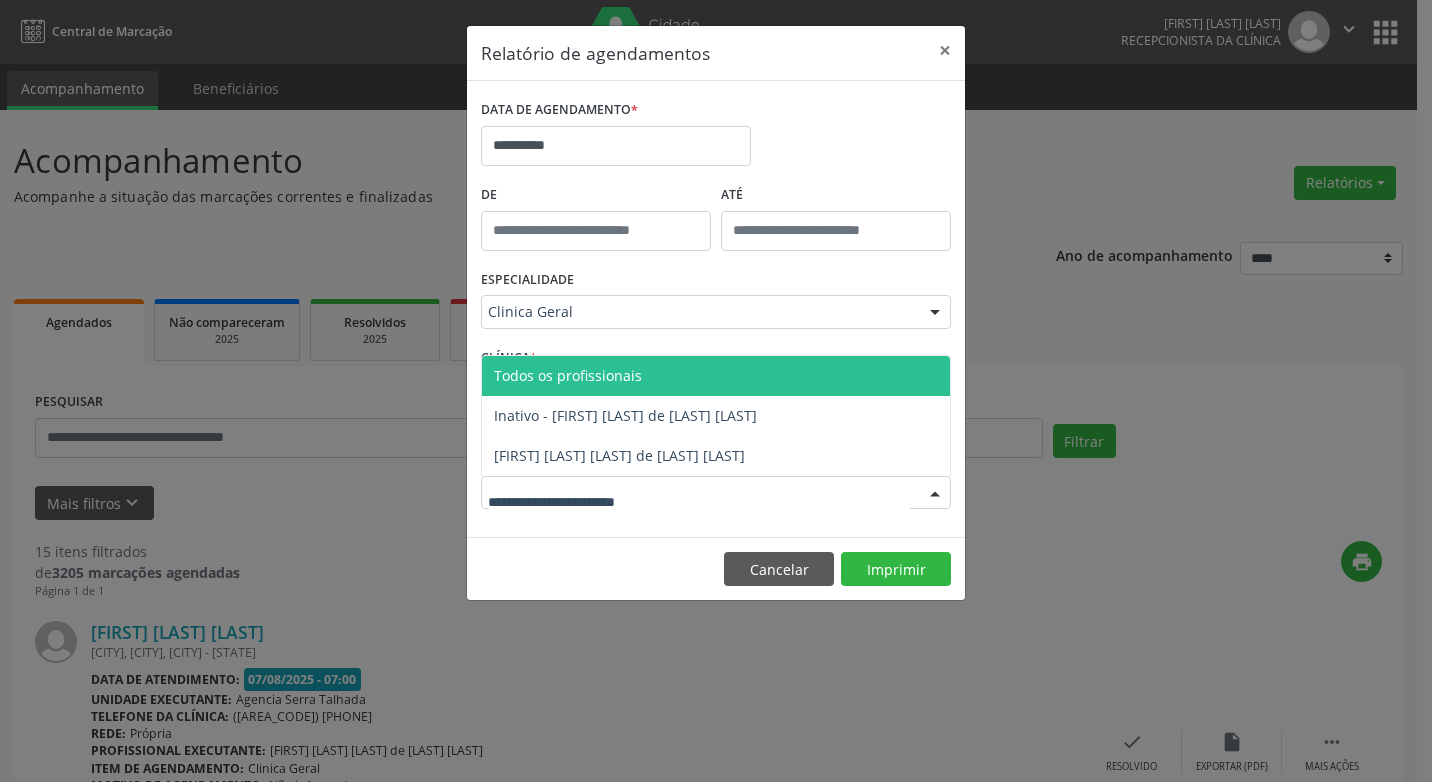 click at bounding box center (935, 494) 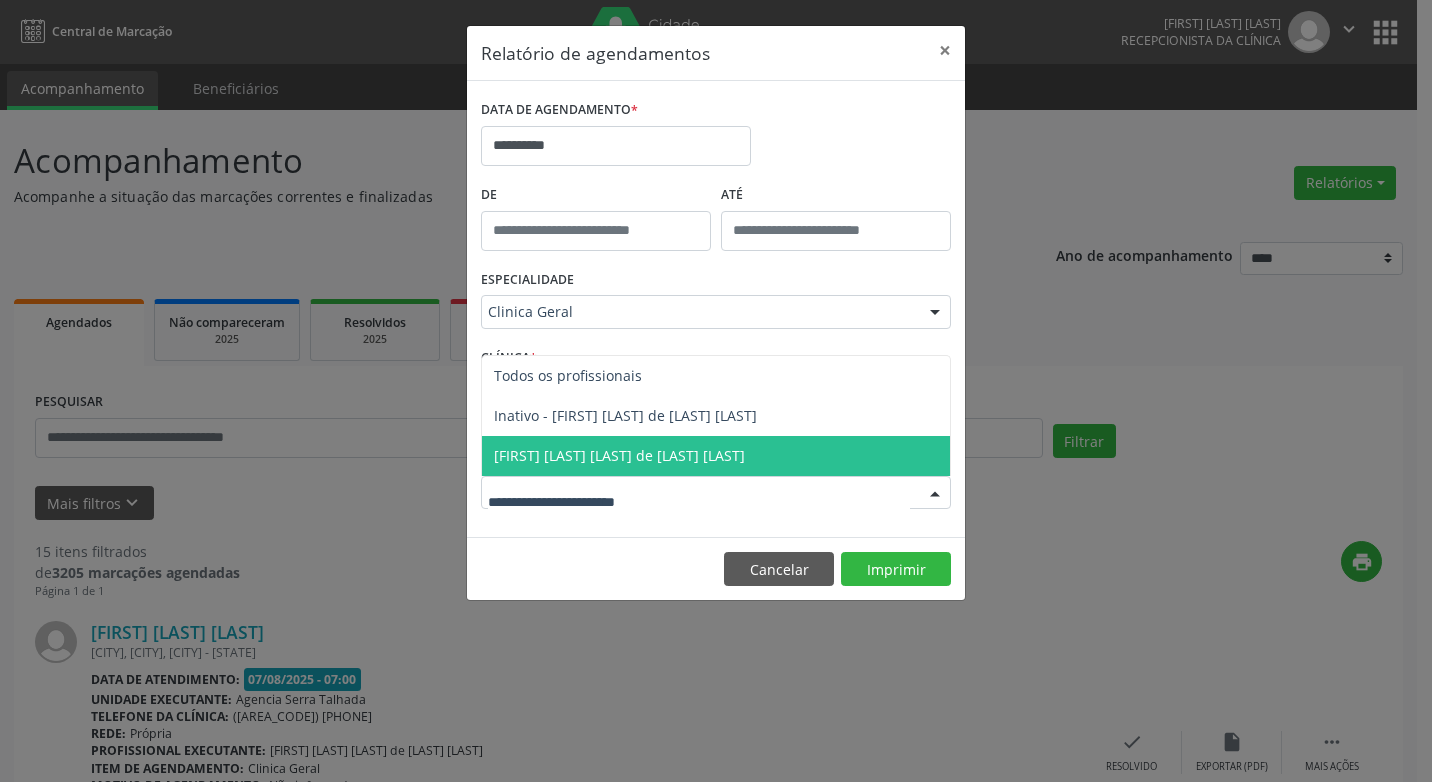click on "[FIRST] [LAST] [LAST] de [LAST] [LAST]" at bounding box center [619, 455] 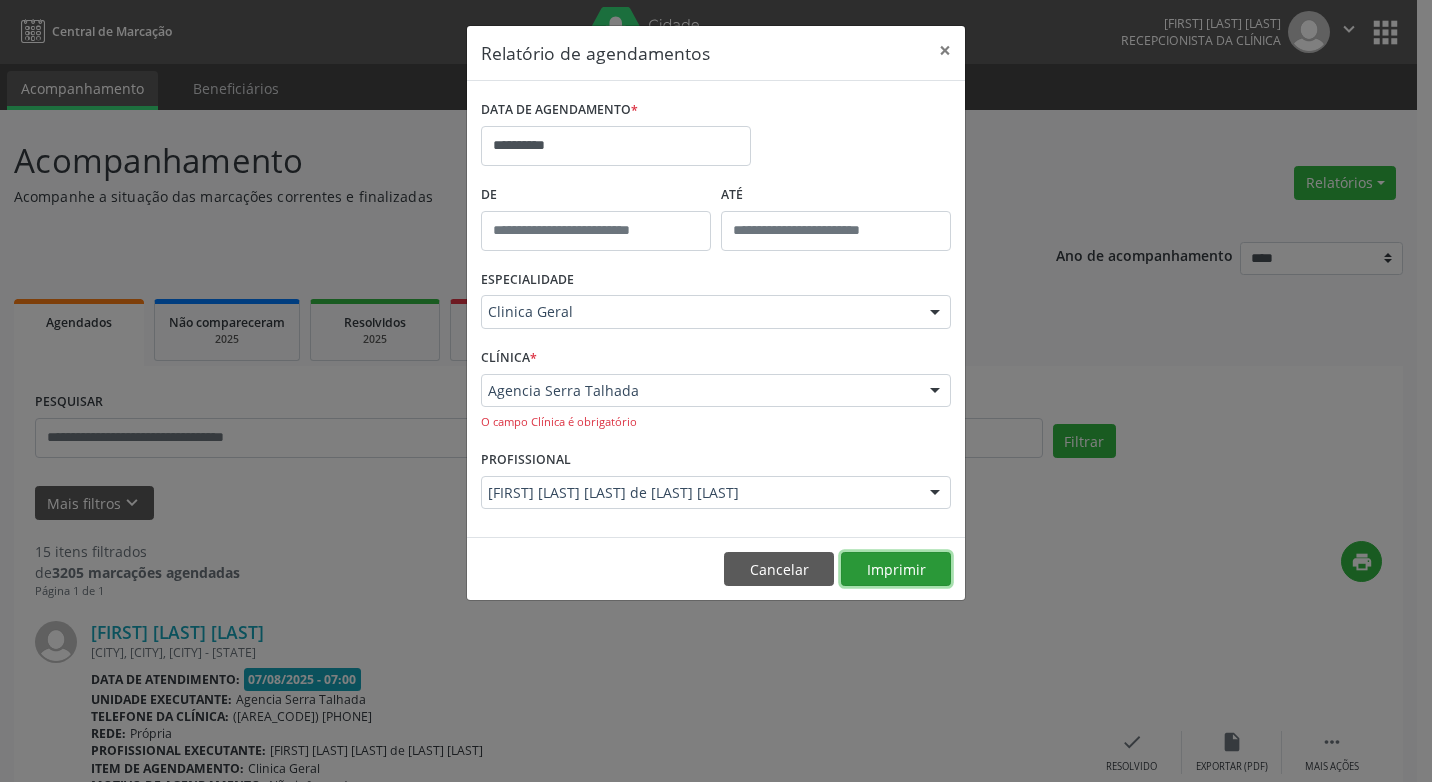 click on "Imprimir" at bounding box center [896, 569] 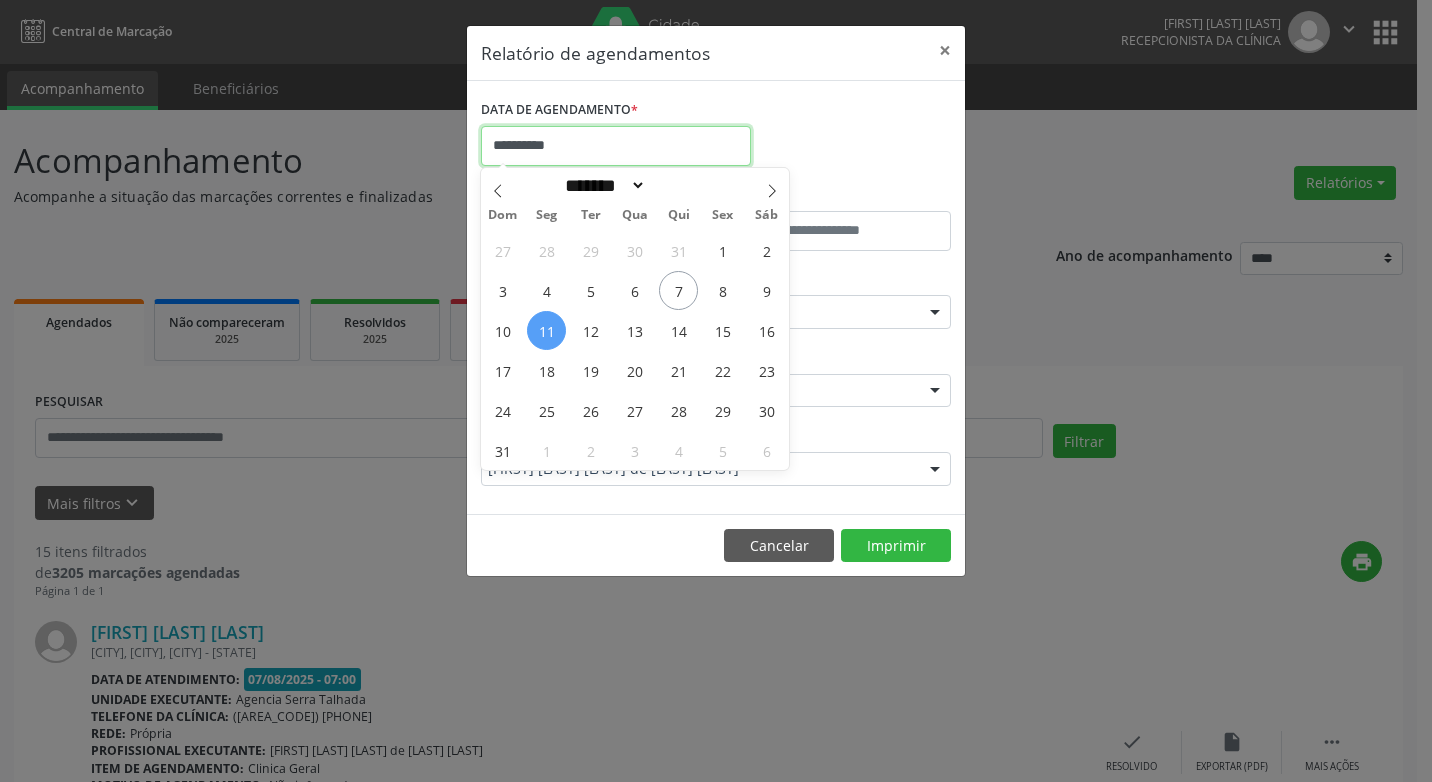 click on "**********" at bounding box center [616, 146] 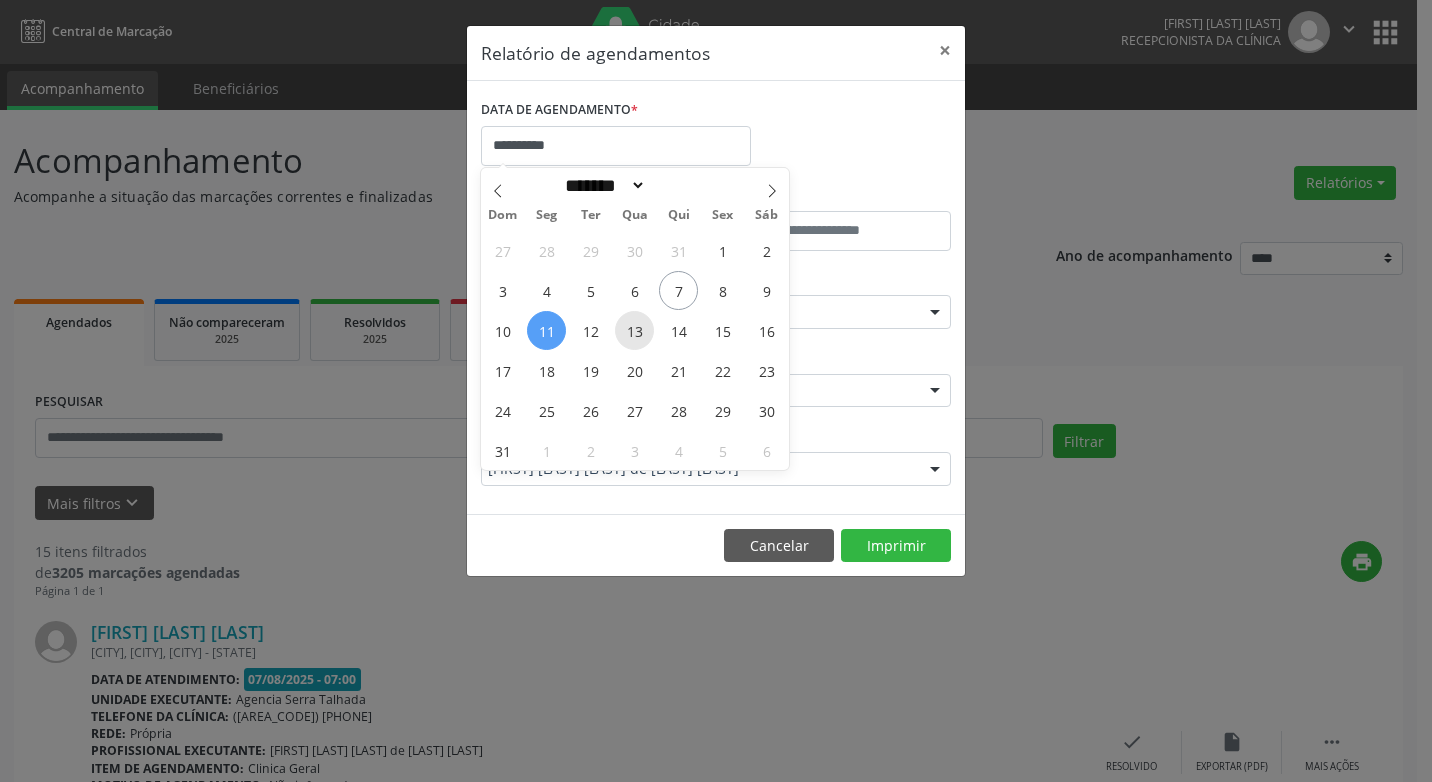 click on "13" at bounding box center (634, 330) 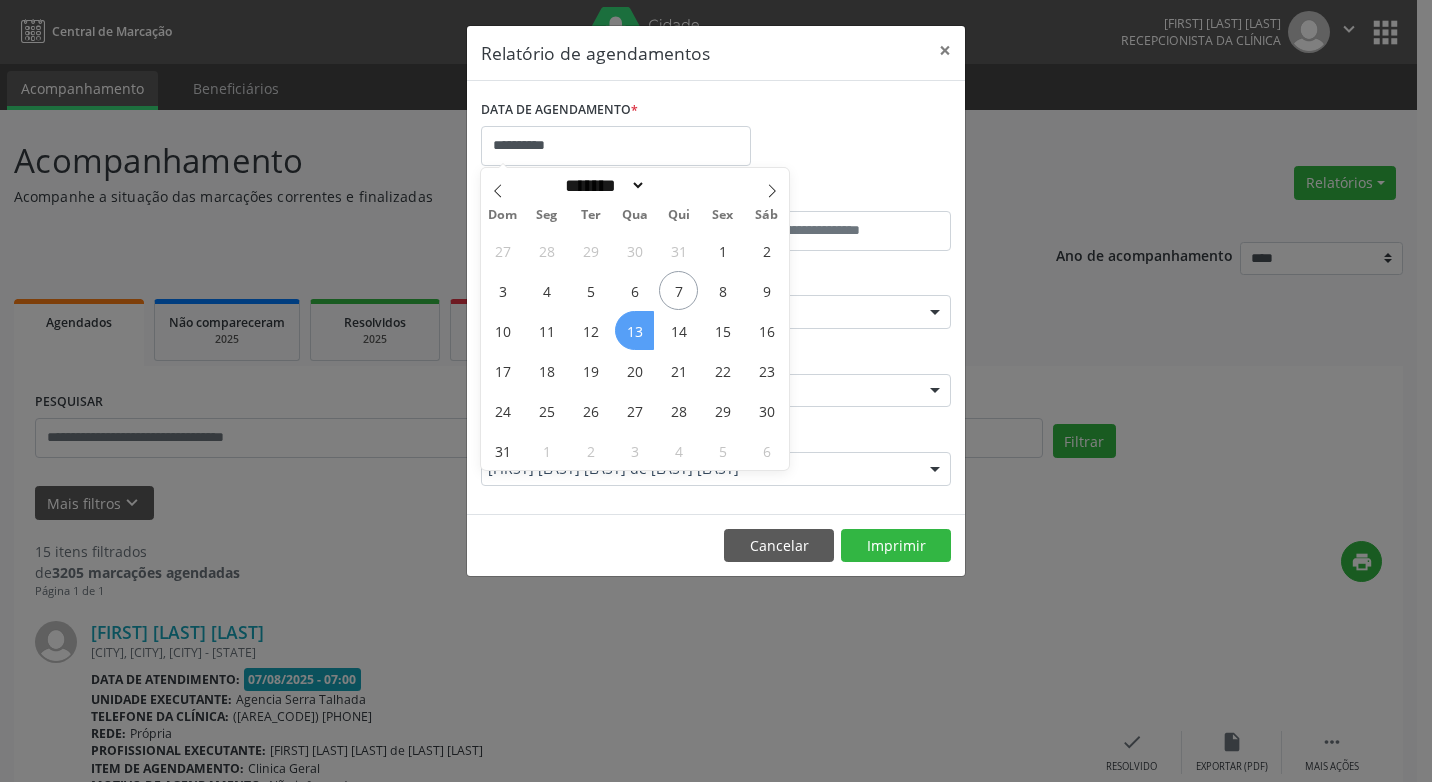 click on "13" at bounding box center [634, 330] 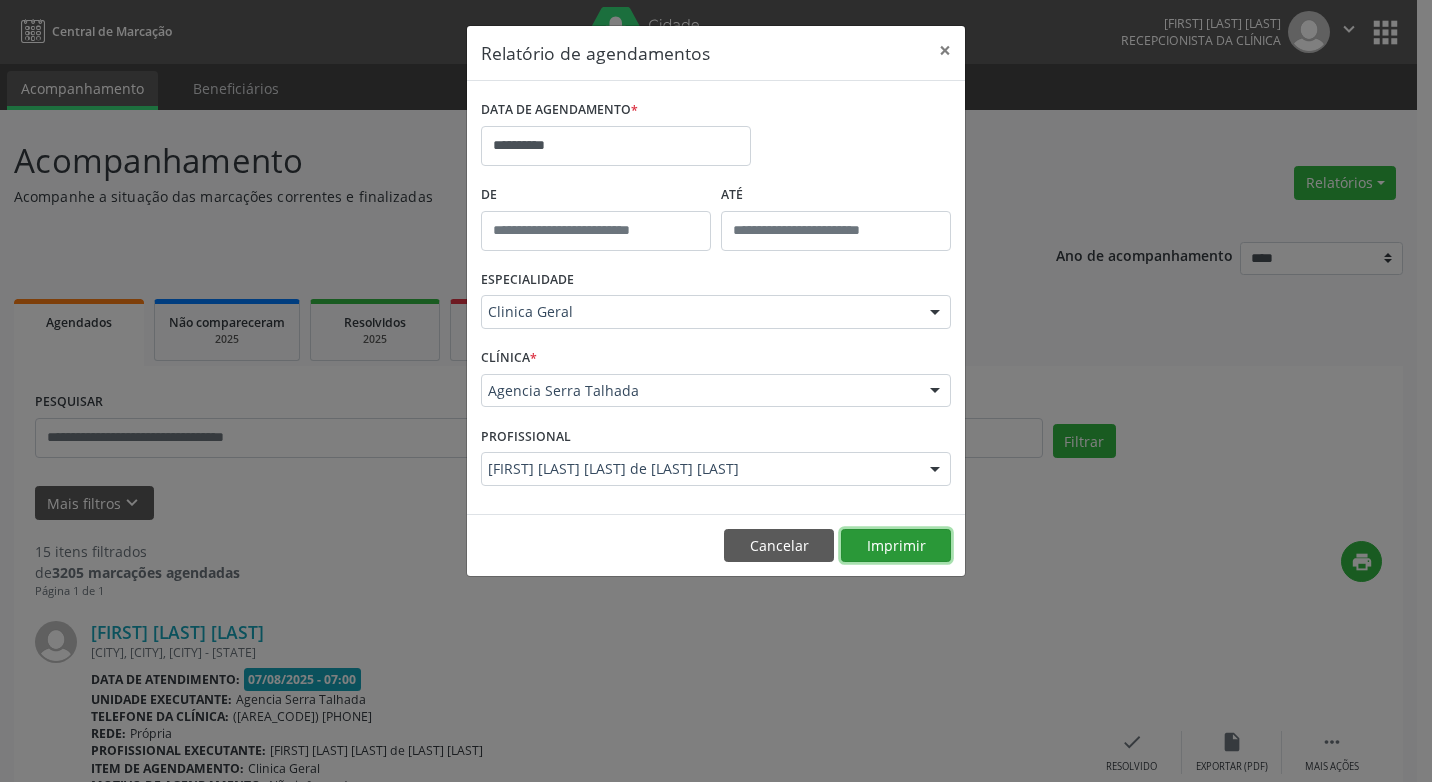 click on "Imprimir" at bounding box center [896, 546] 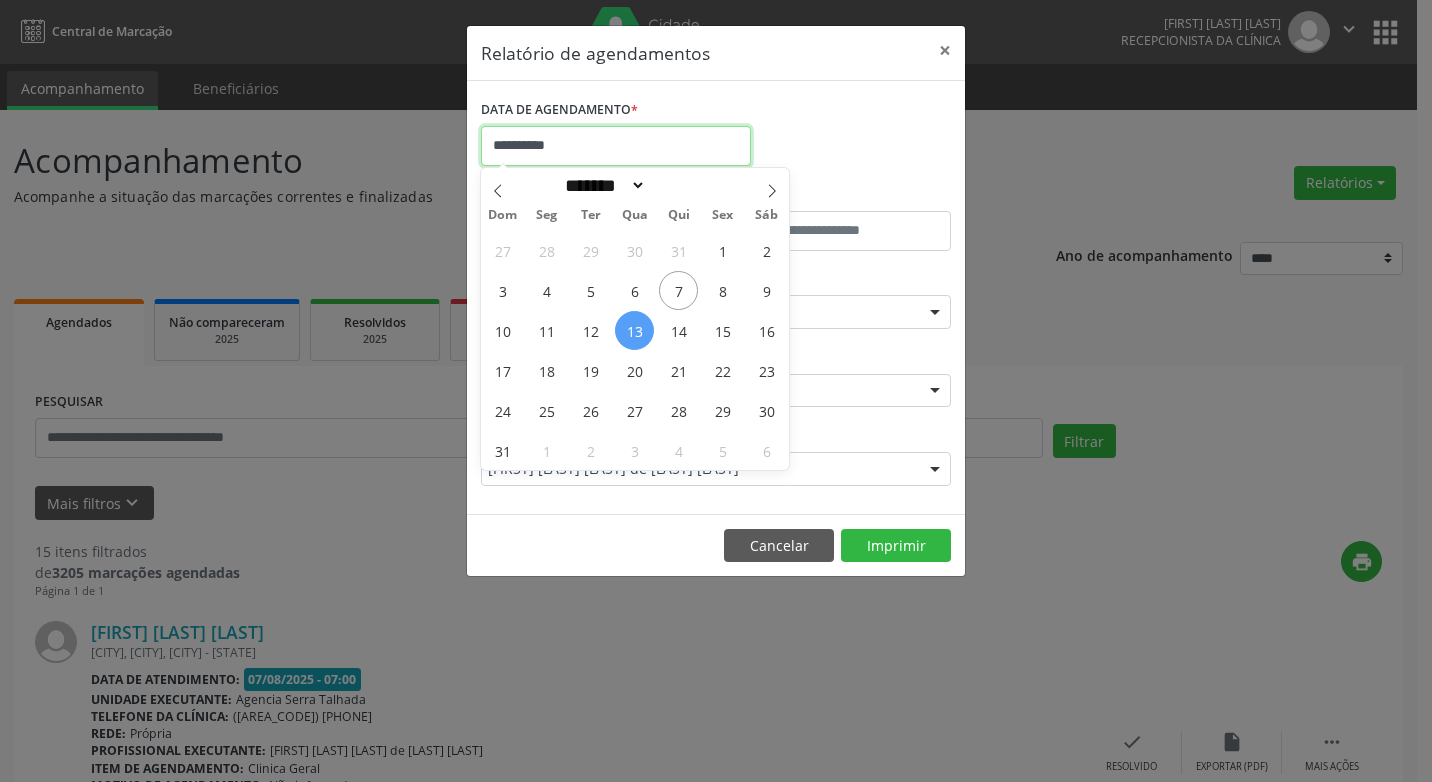 click on "**********" at bounding box center [616, 146] 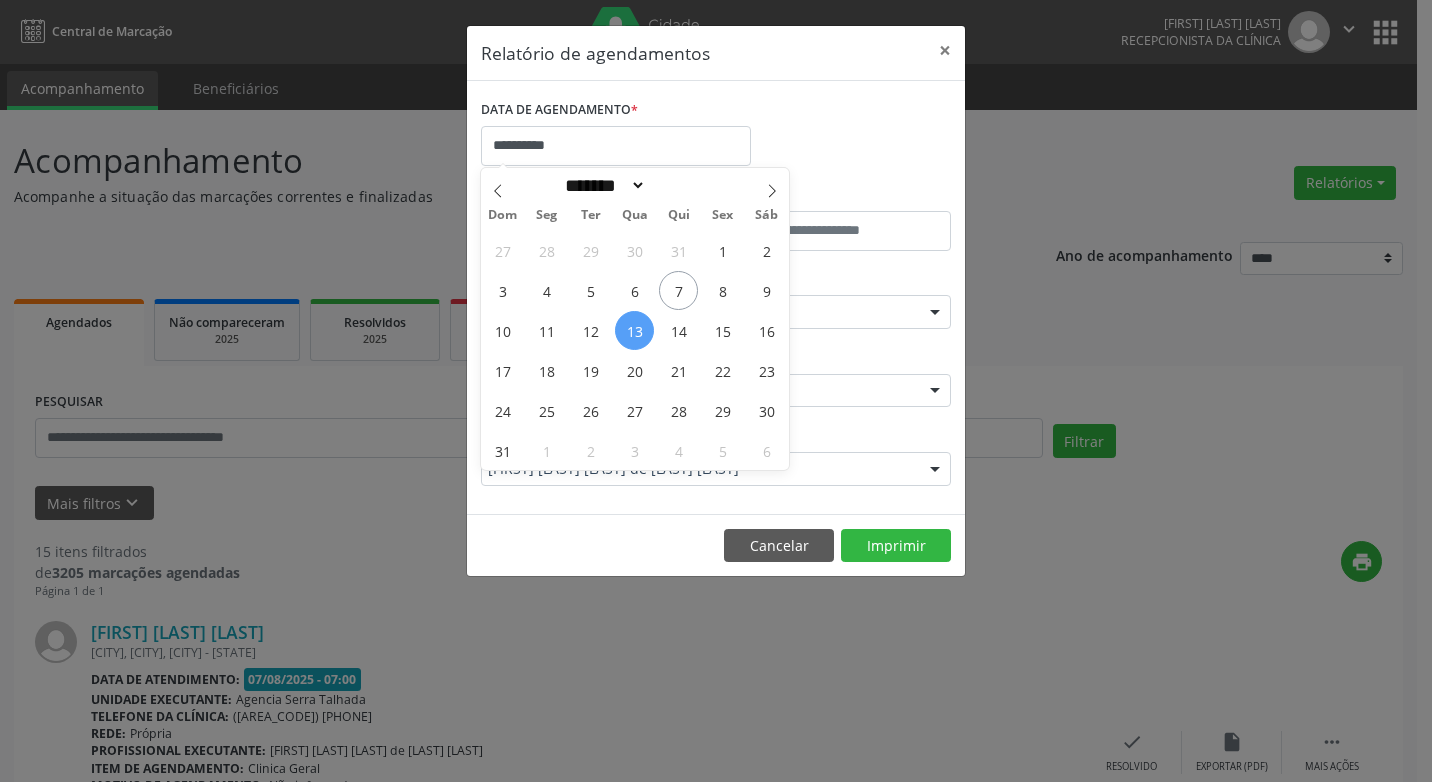 click at bounding box center [935, 313] 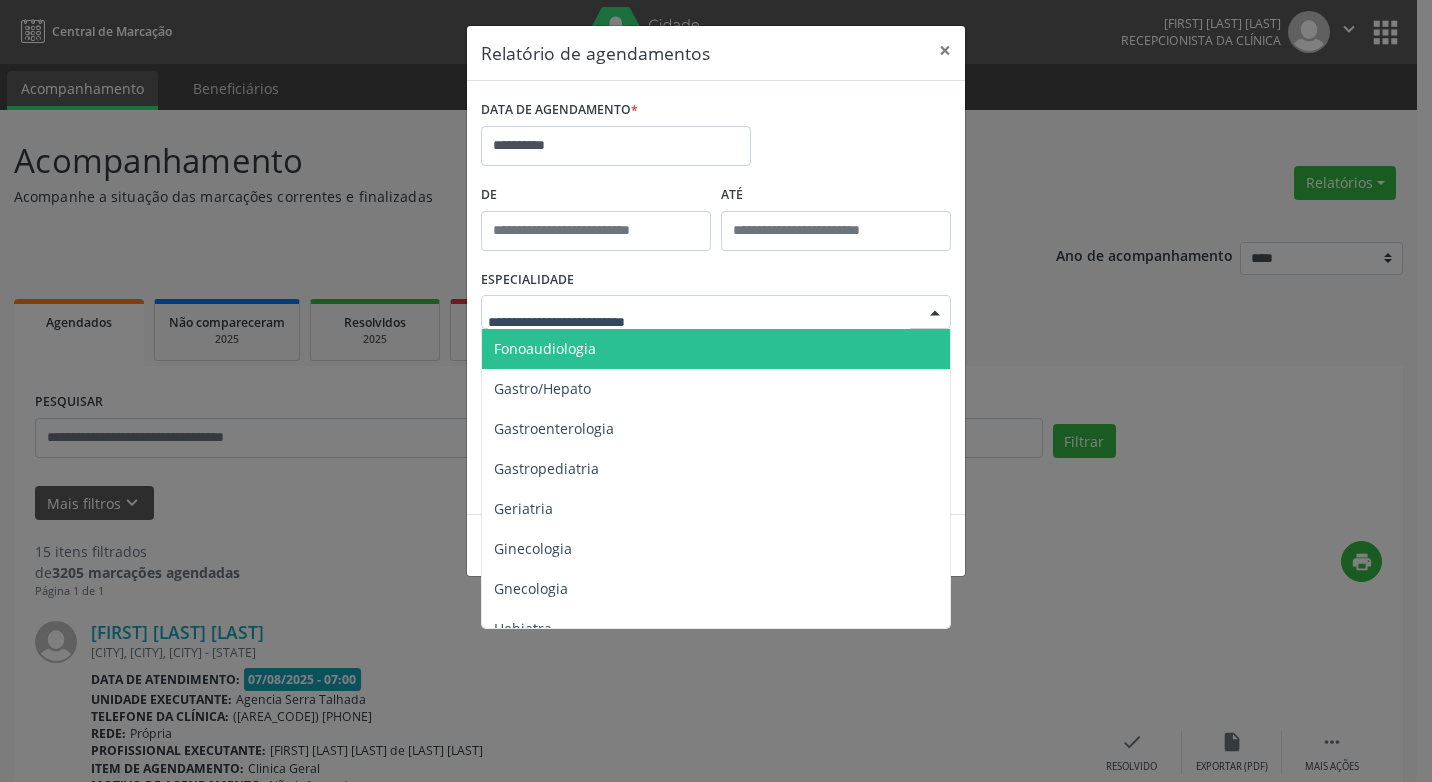 scroll, scrollTop: 1300, scrollLeft: 0, axis: vertical 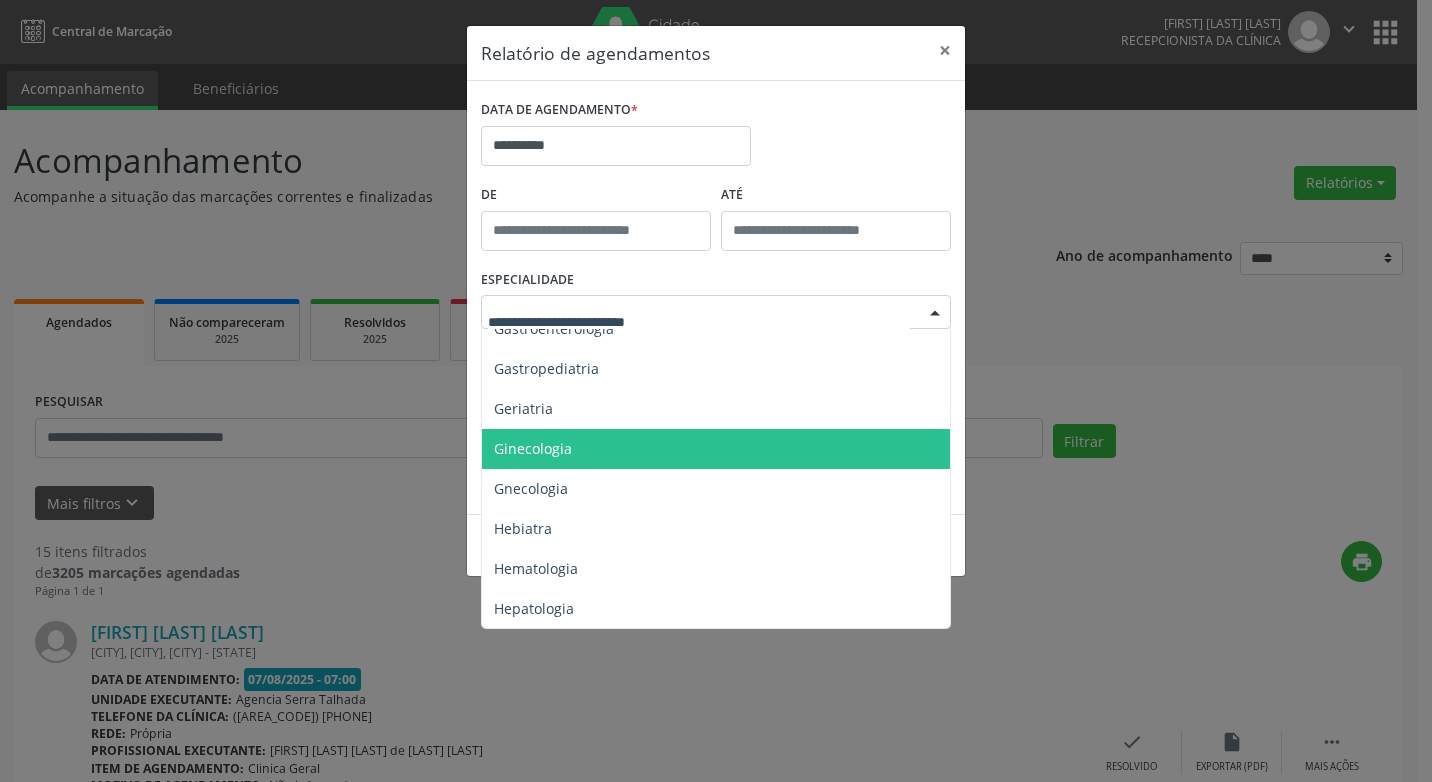 click on "Ginecologia" at bounding box center [533, 448] 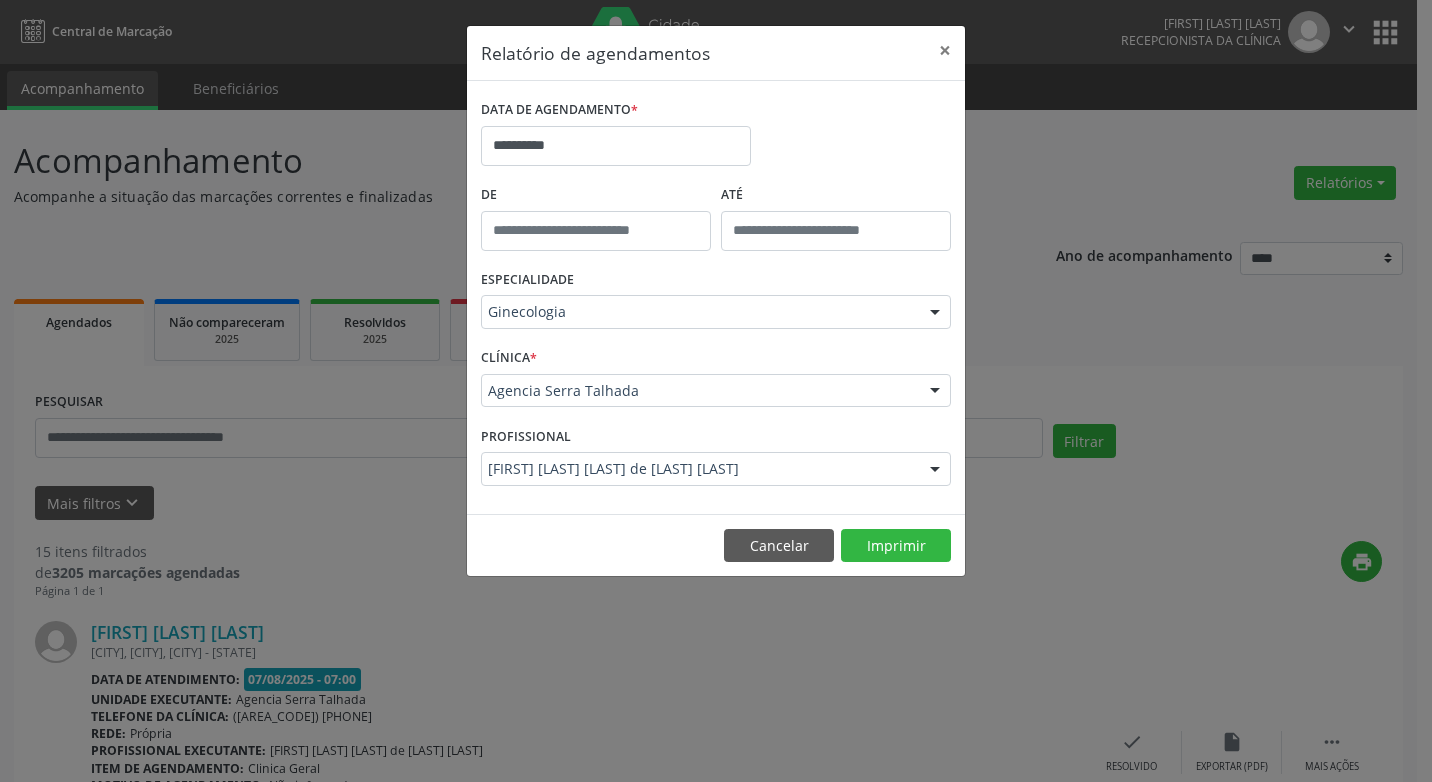 click at bounding box center [935, 392] 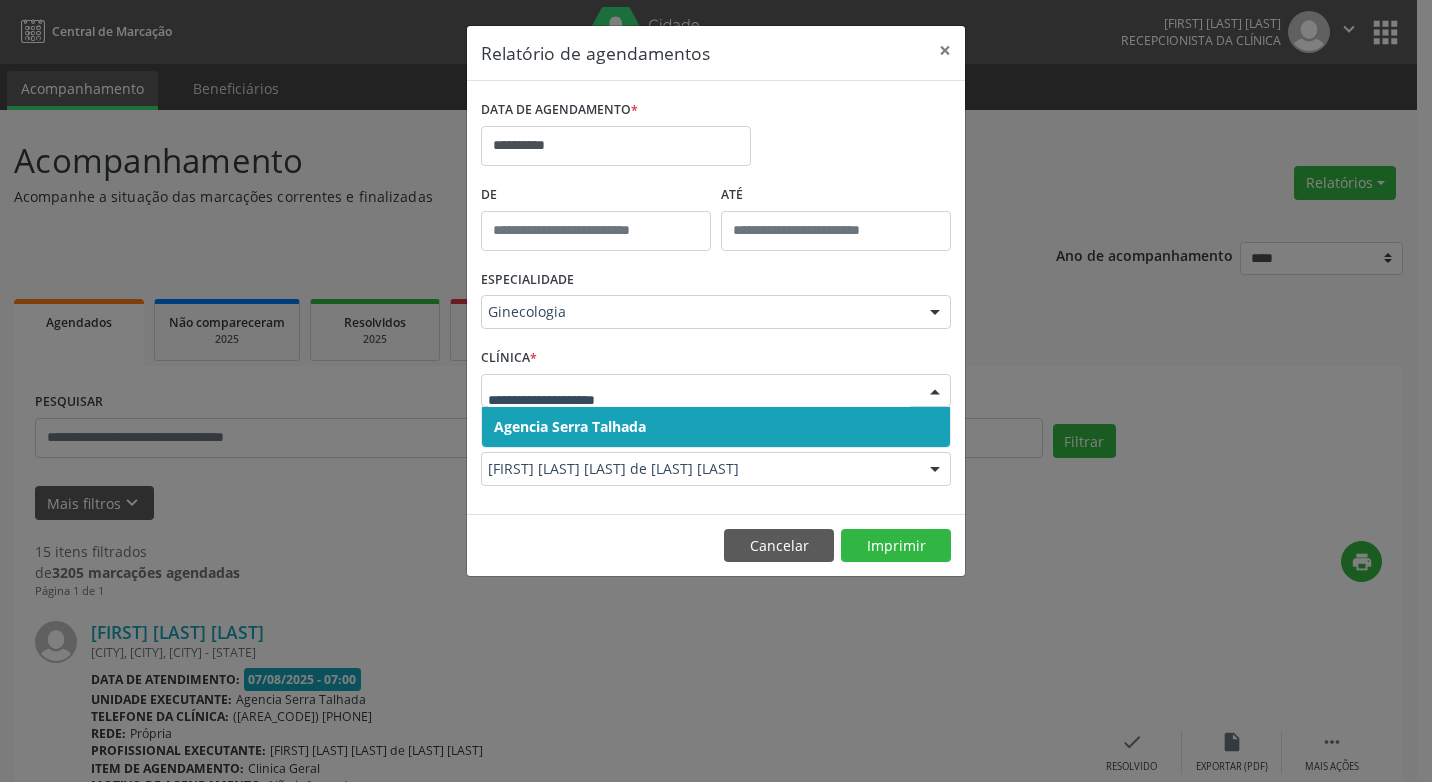 click on "Agencia Serra Talhada" at bounding box center [570, 426] 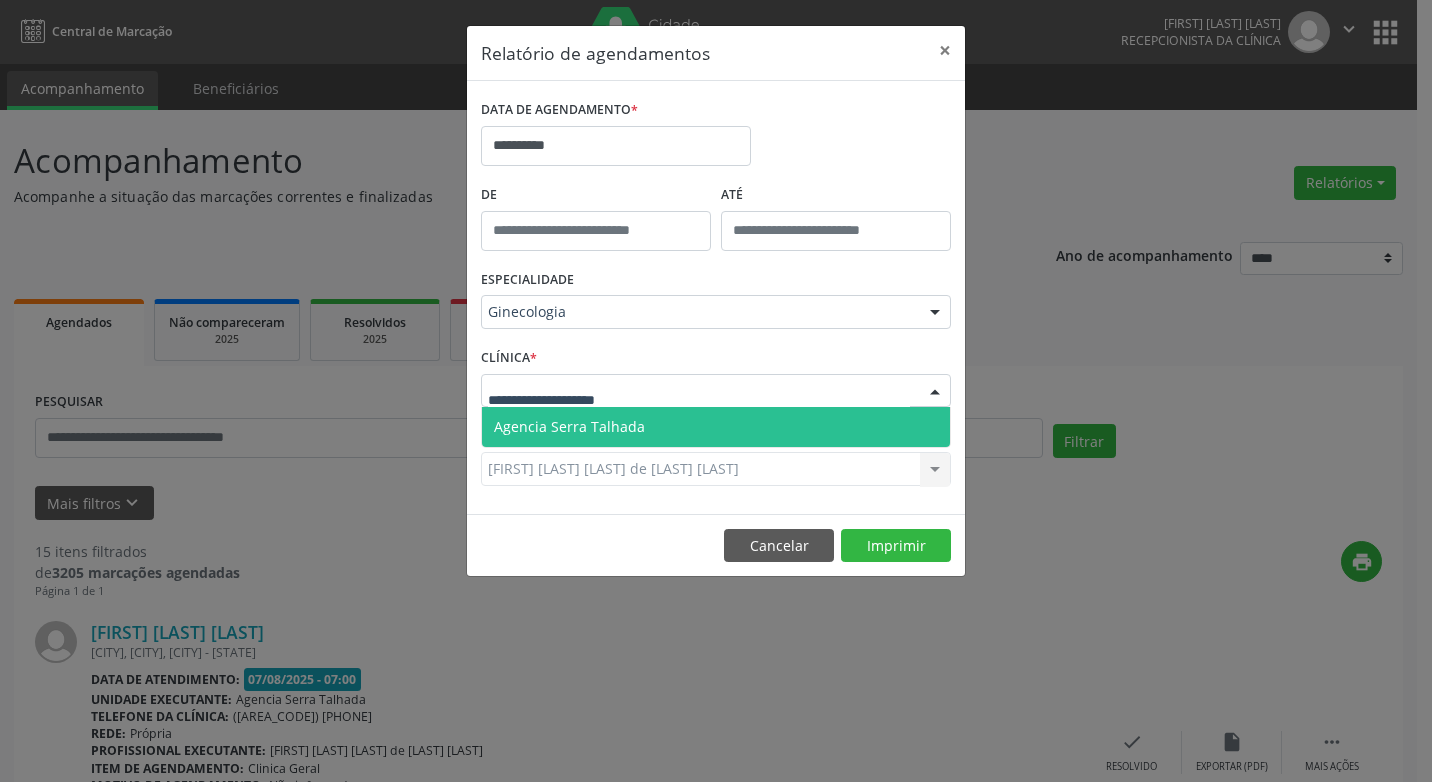 click at bounding box center (935, 392) 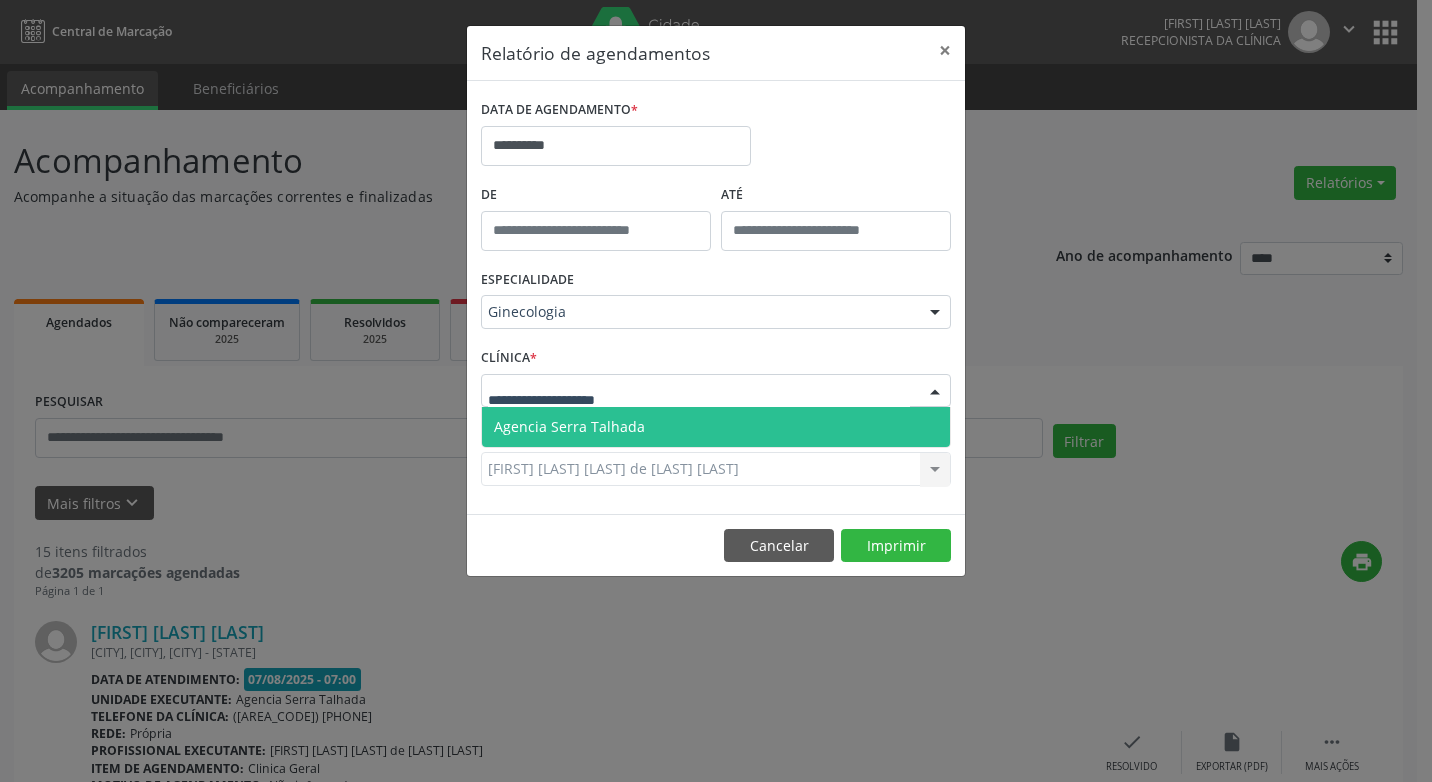 click on "Agencia Serra Talhada" at bounding box center (569, 426) 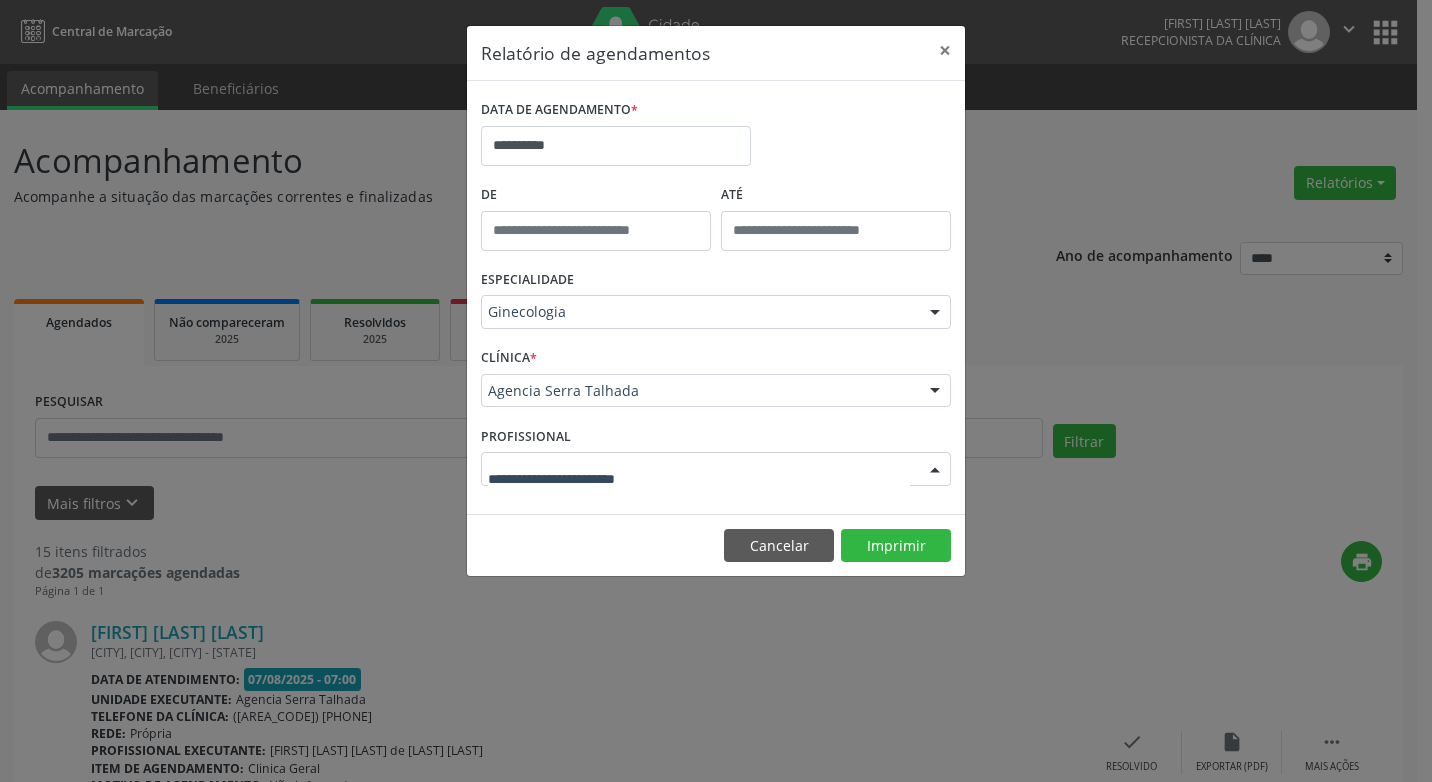 click at bounding box center (935, 470) 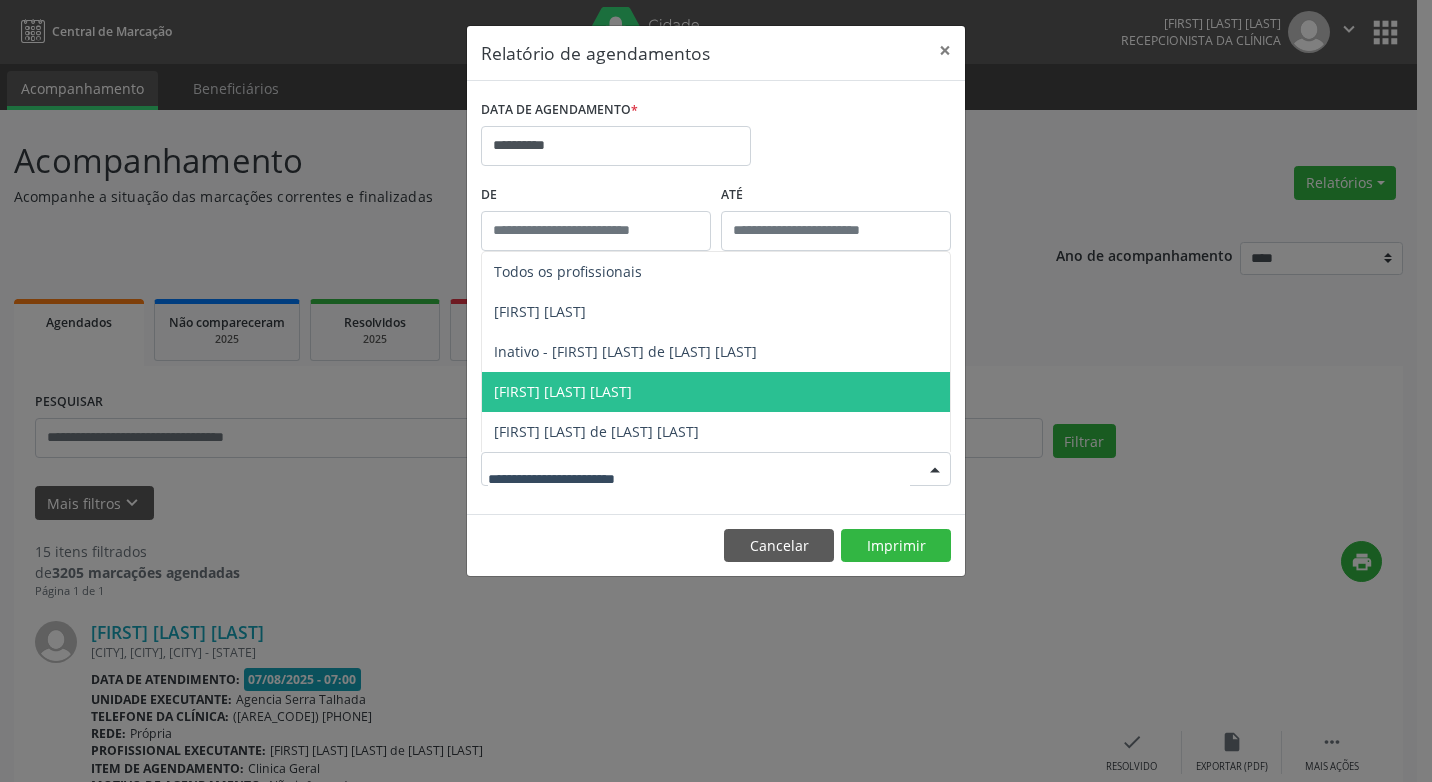 click on "[FIRST] [LAST] [LAST]" at bounding box center [563, 391] 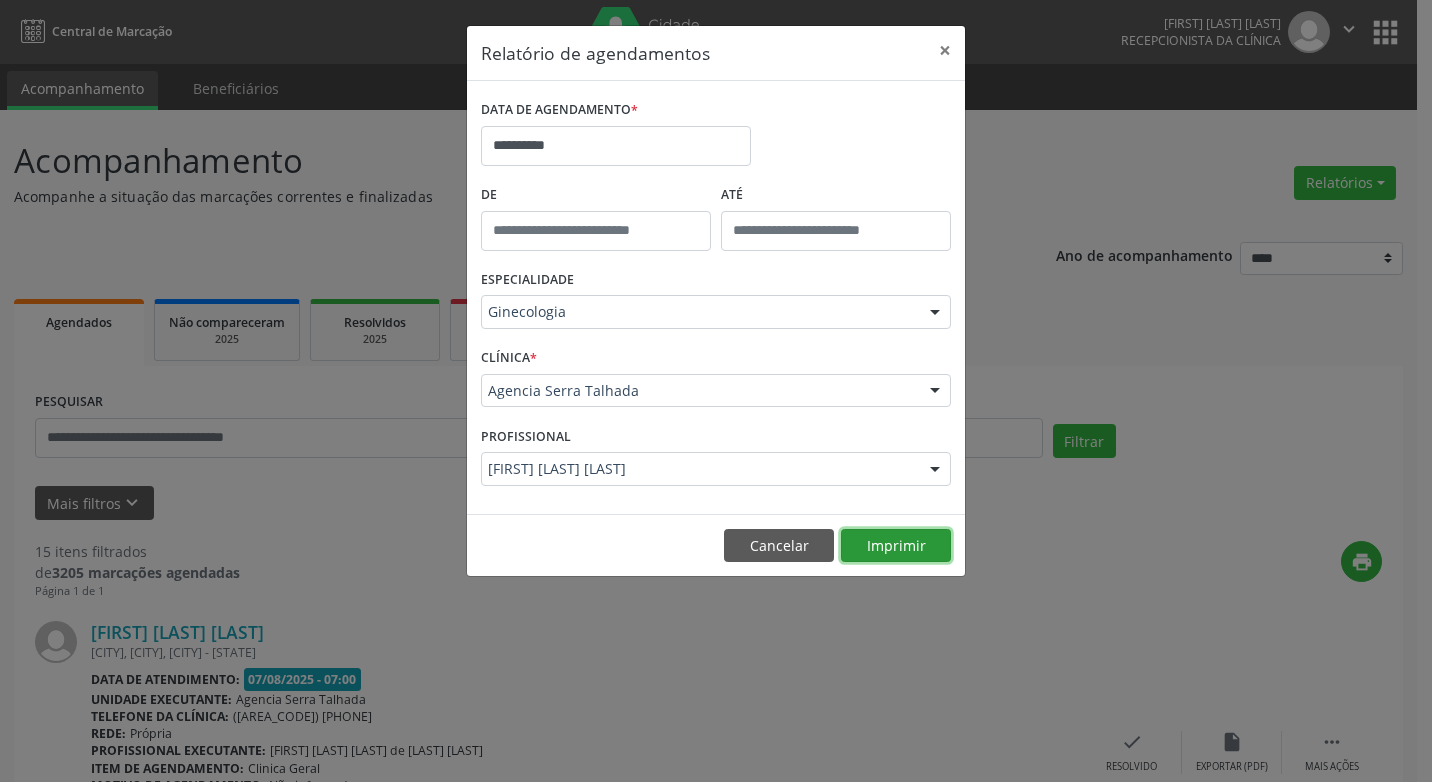 click on "Imprimir" at bounding box center (896, 546) 